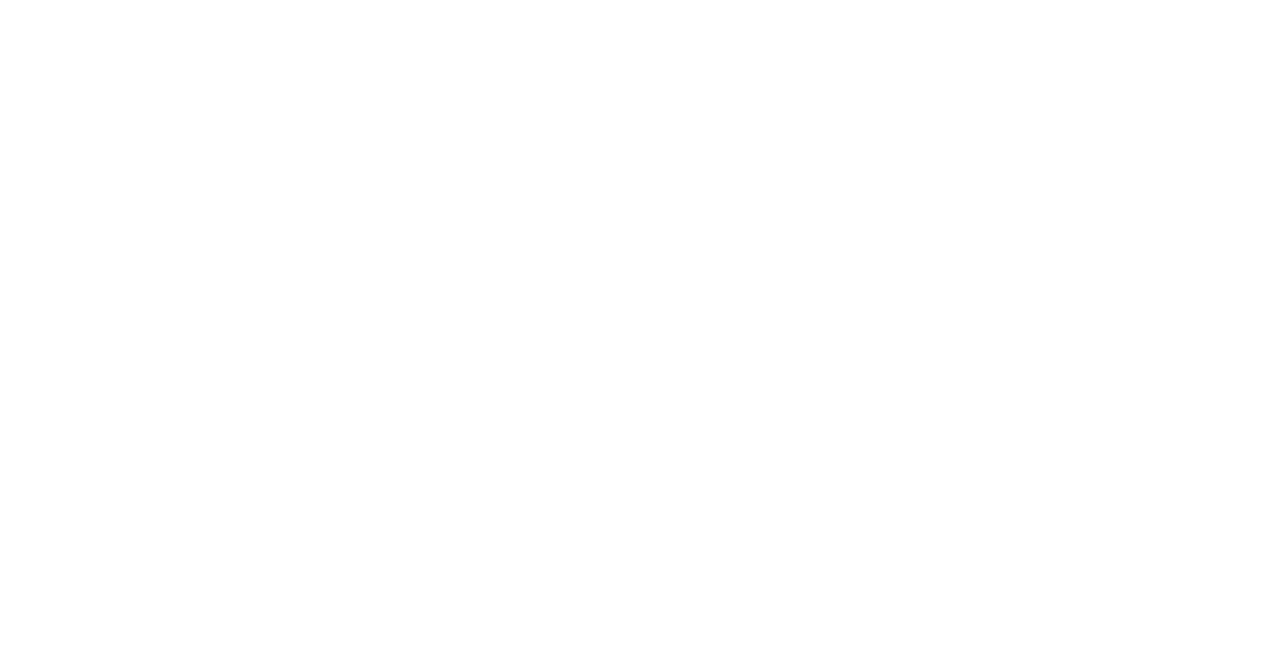 scroll, scrollTop: 0, scrollLeft: 0, axis: both 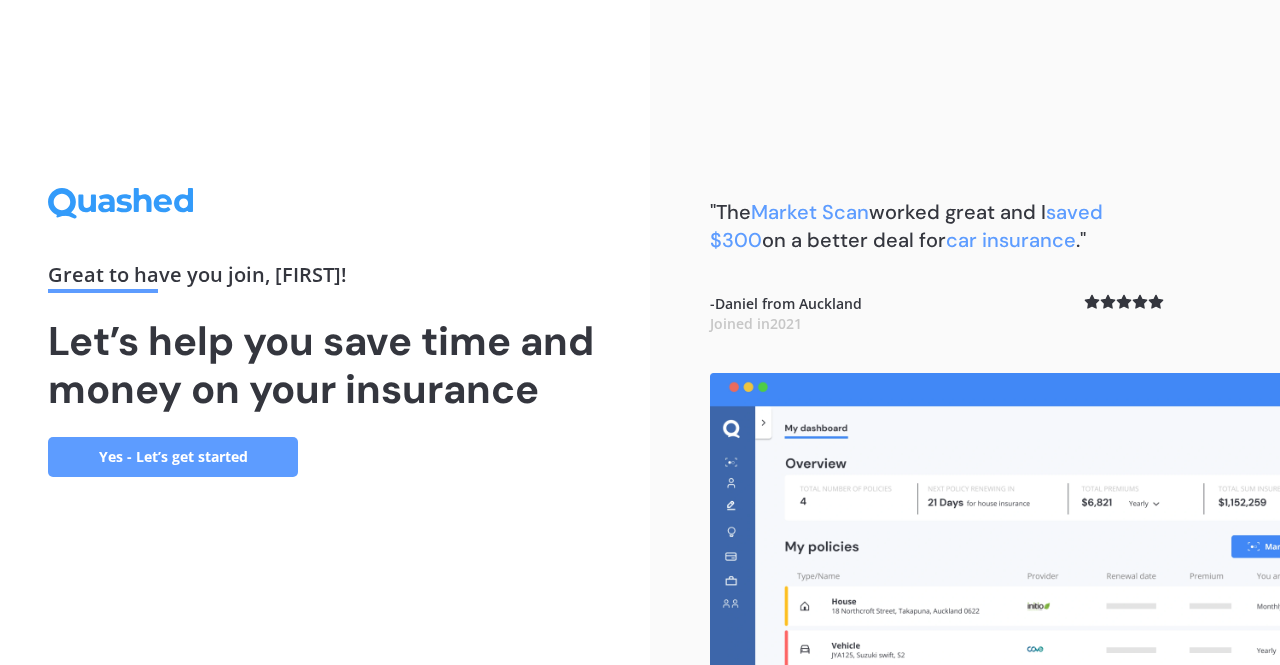click on "Yes - Let’s get started" at bounding box center [173, 457] 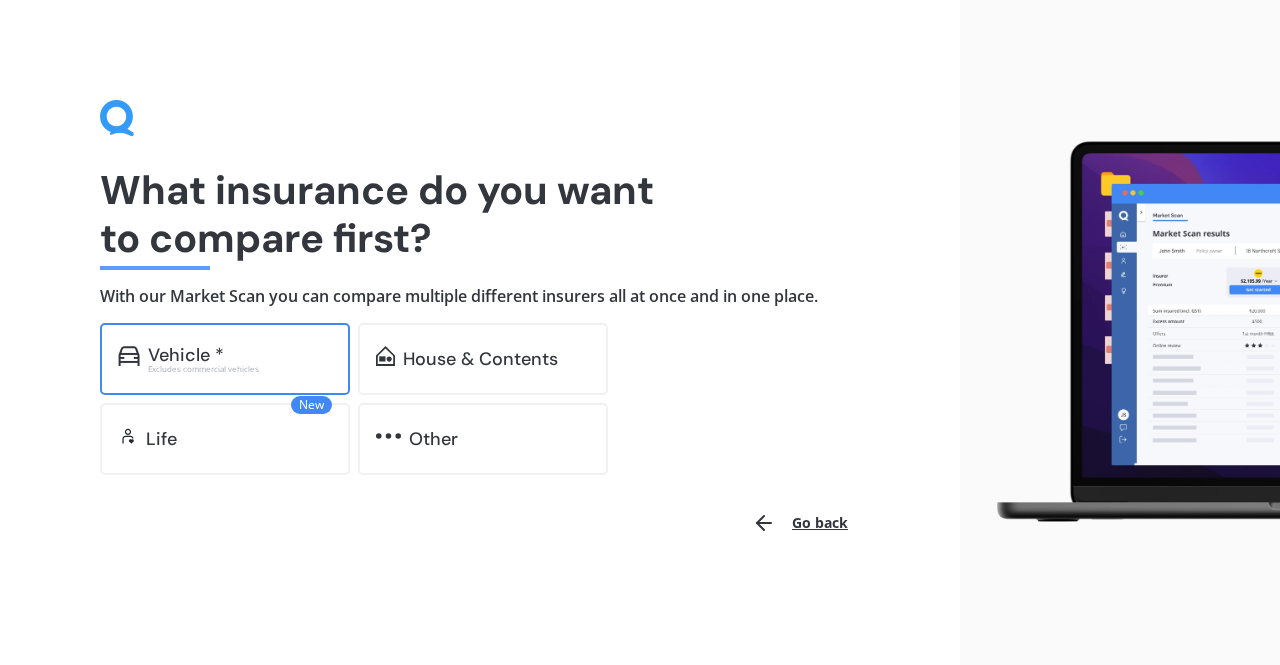 click on "Vehicle *" at bounding box center (186, 355) 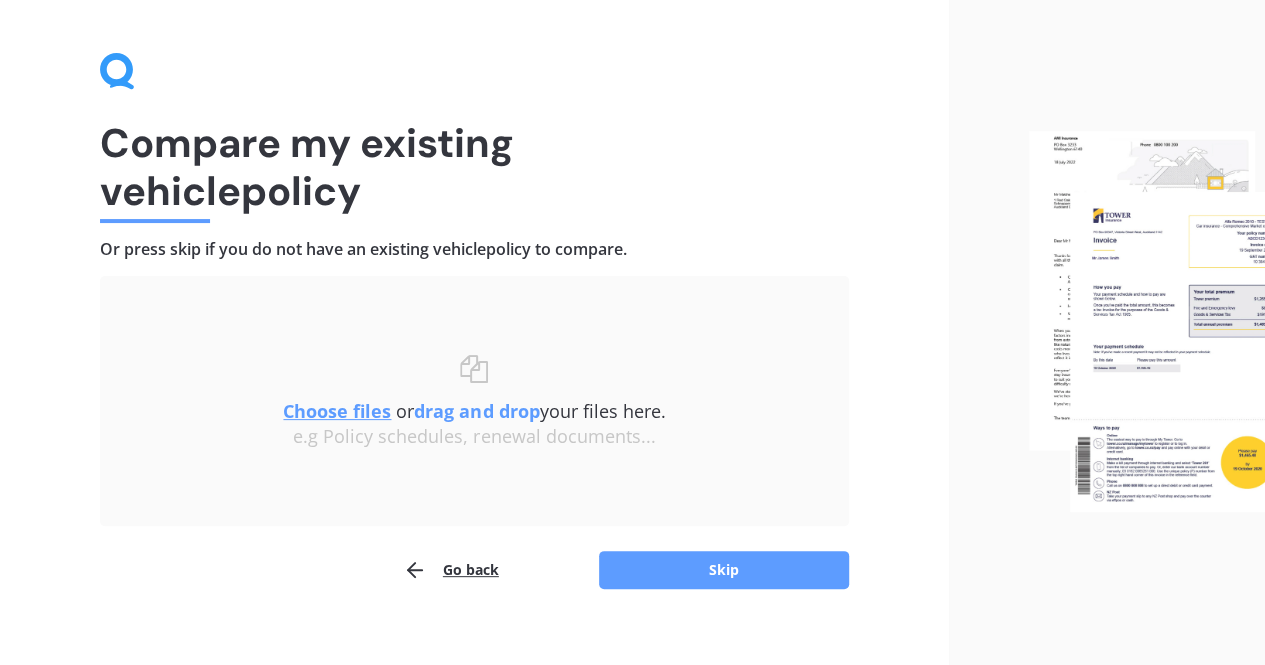 scroll, scrollTop: 71, scrollLeft: 0, axis: vertical 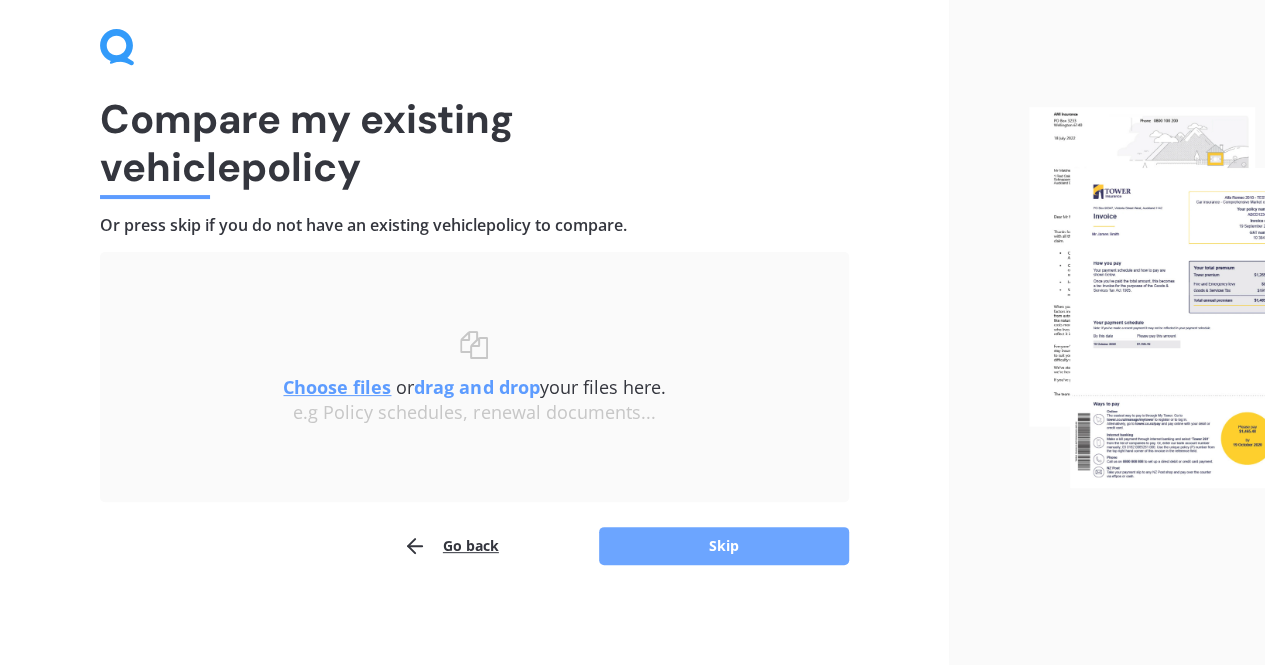 click on "Skip" at bounding box center [724, 546] 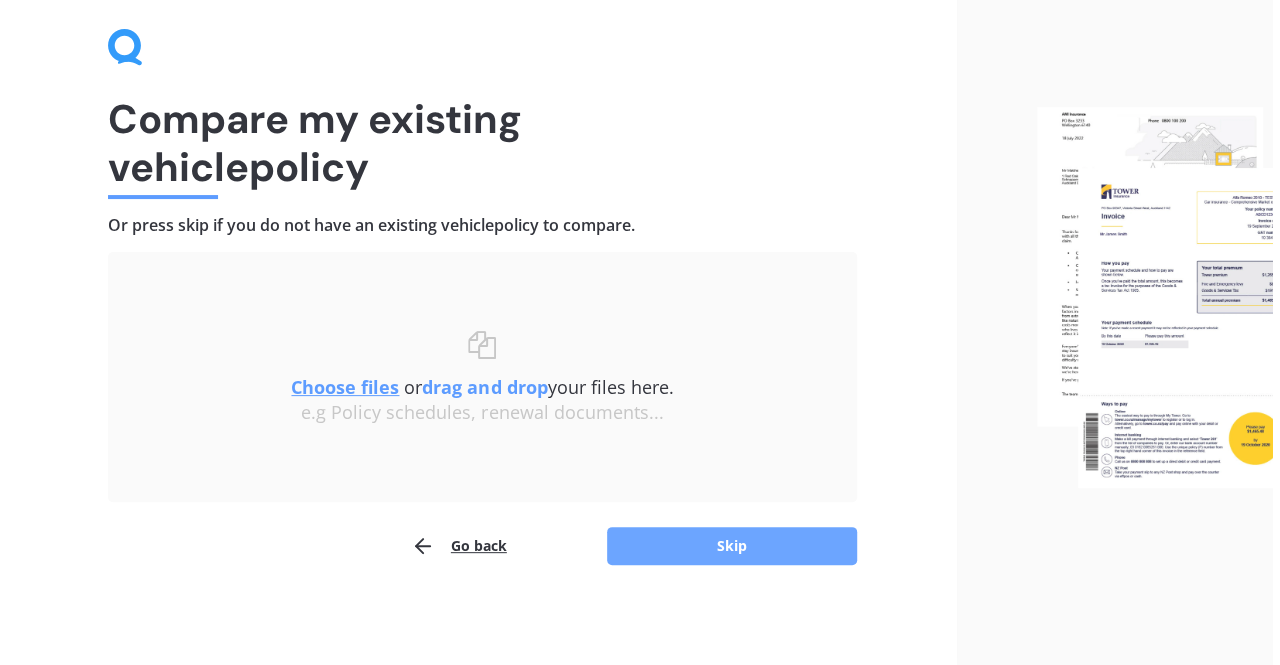 scroll, scrollTop: 0, scrollLeft: 0, axis: both 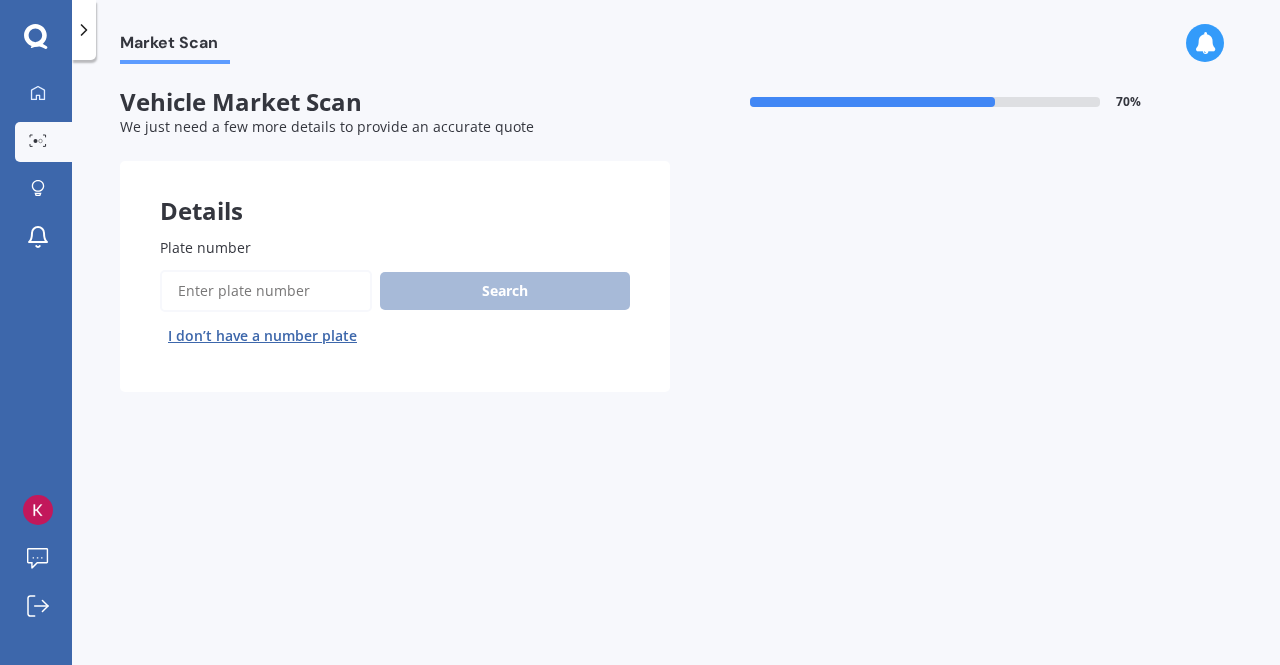 click on "Plate number" at bounding box center [266, 291] 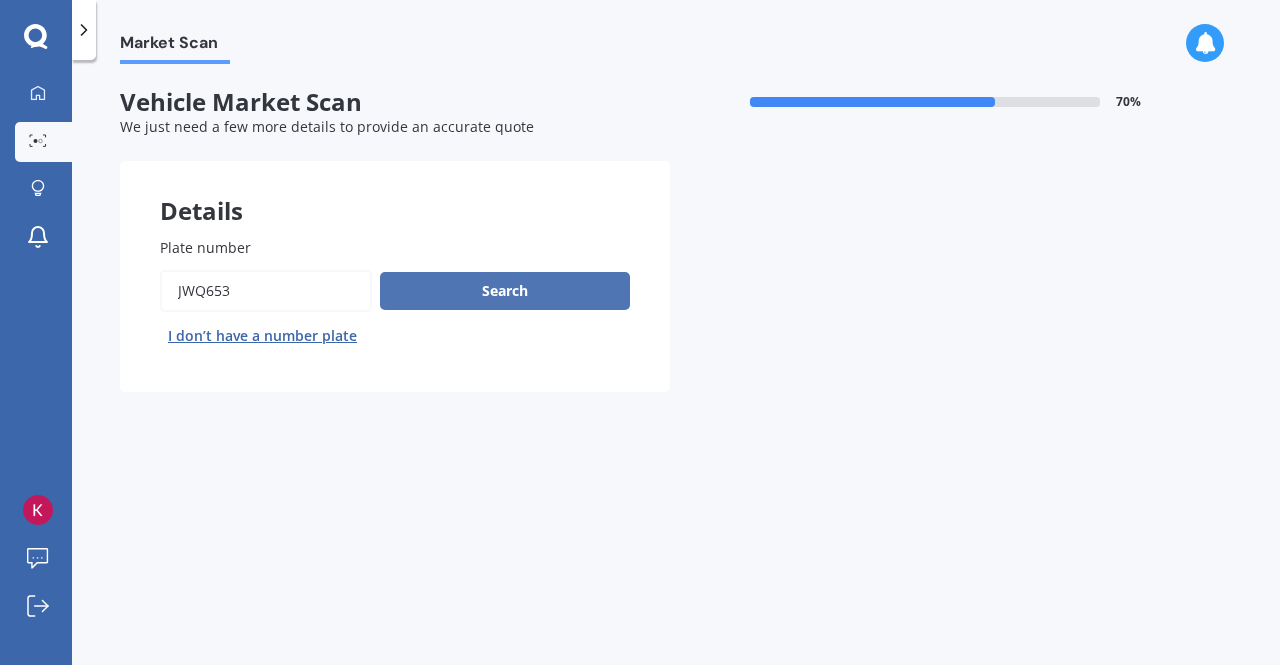 click on "Search" at bounding box center (505, 291) 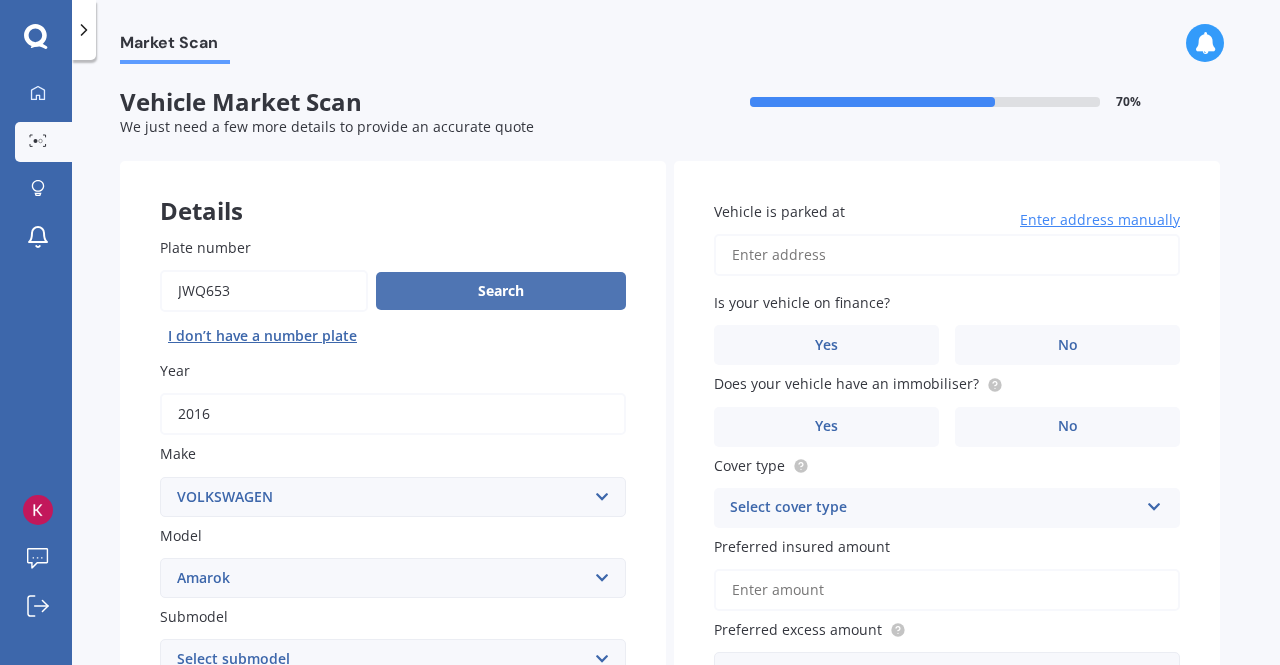 click on "Search" at bounding box center (501, 291) 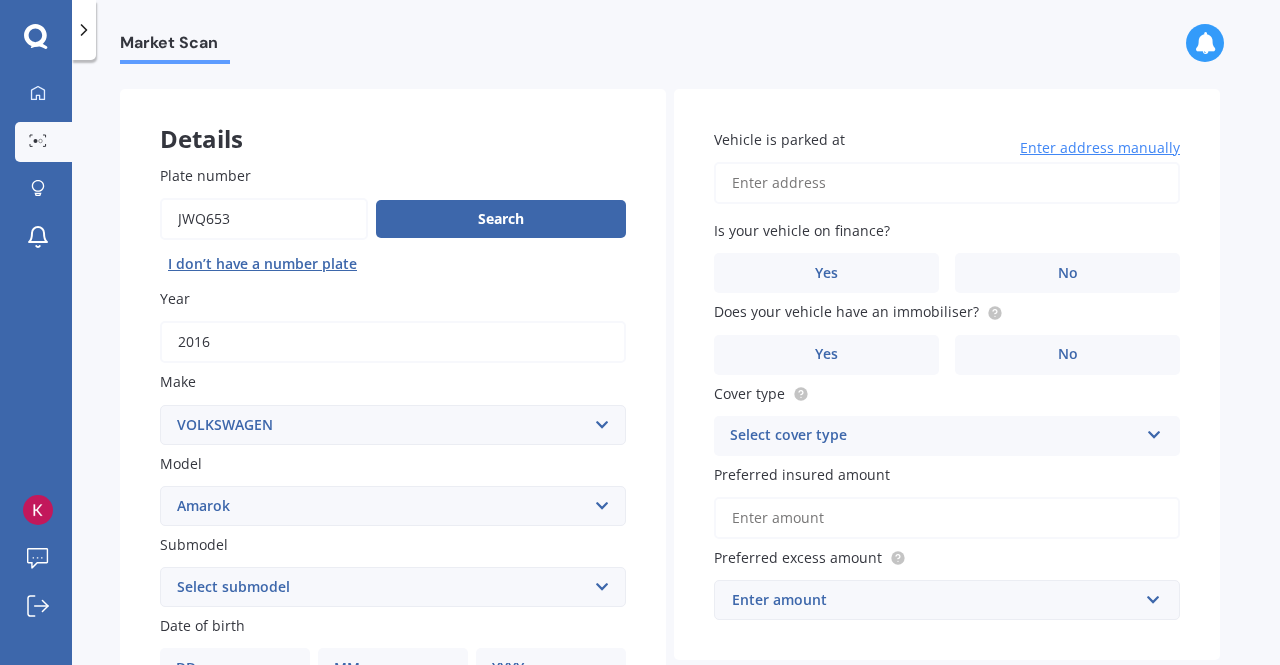 scroll, scrollTop: 100, scrollLeft: 0, axis: vertical 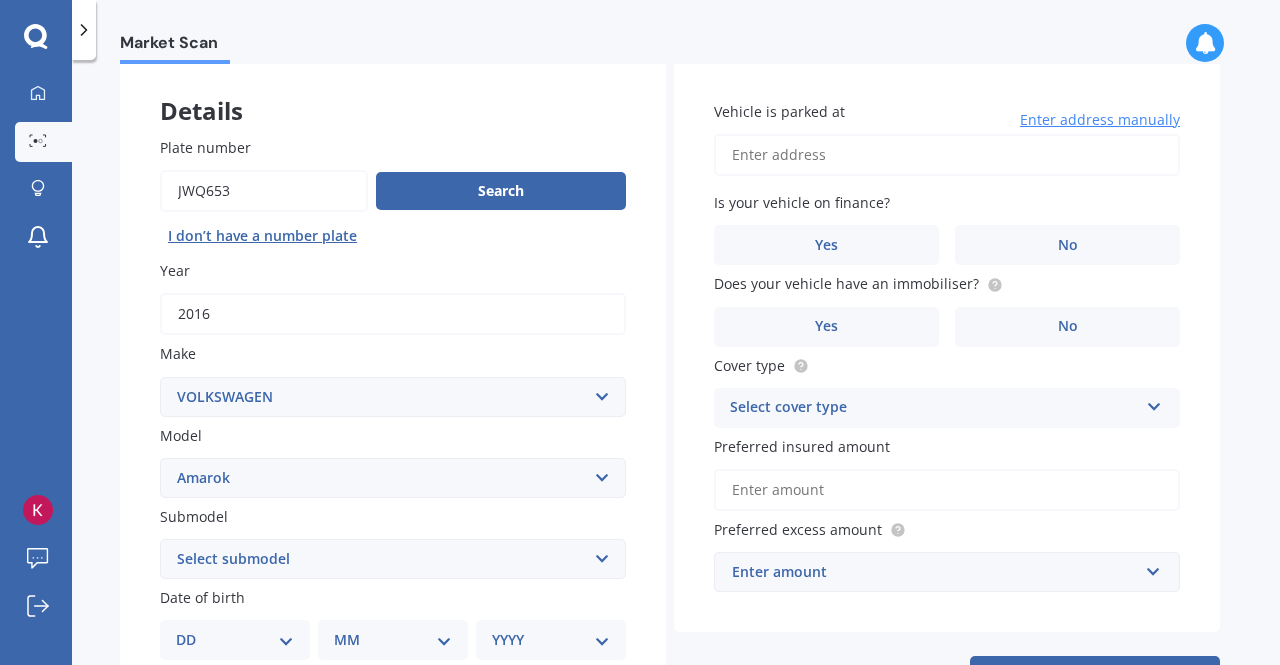 click on "Plate number" at bounding box center (264, 191) 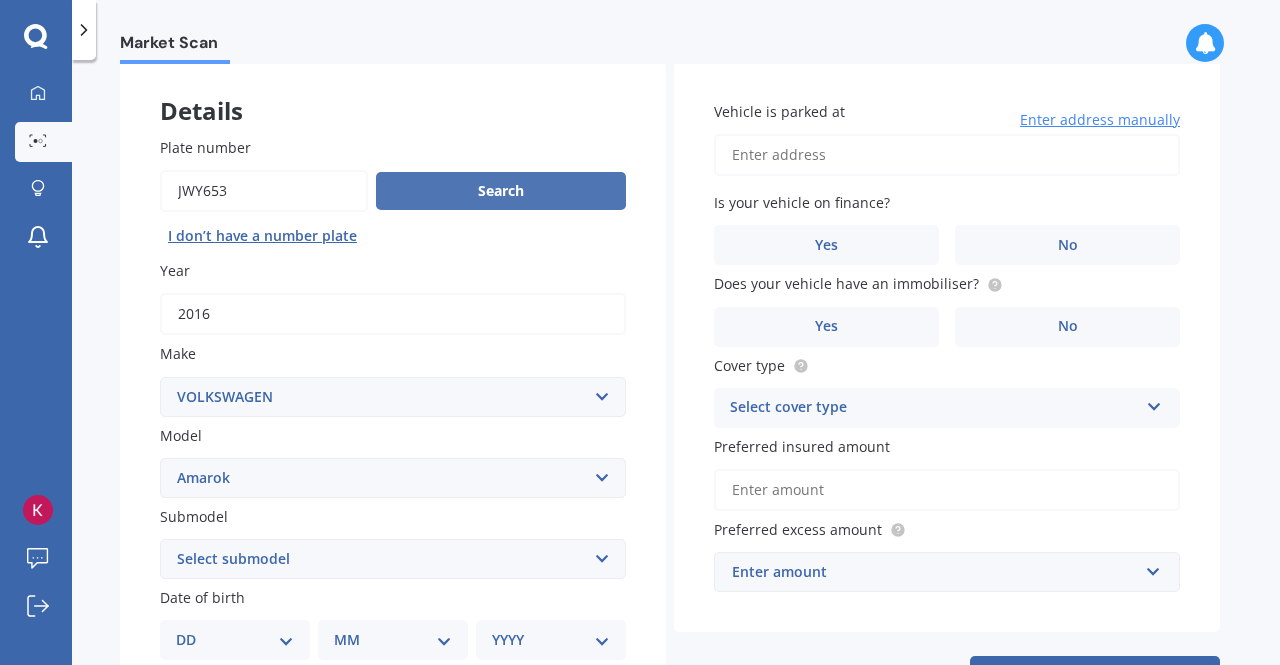 type on "JWy653" 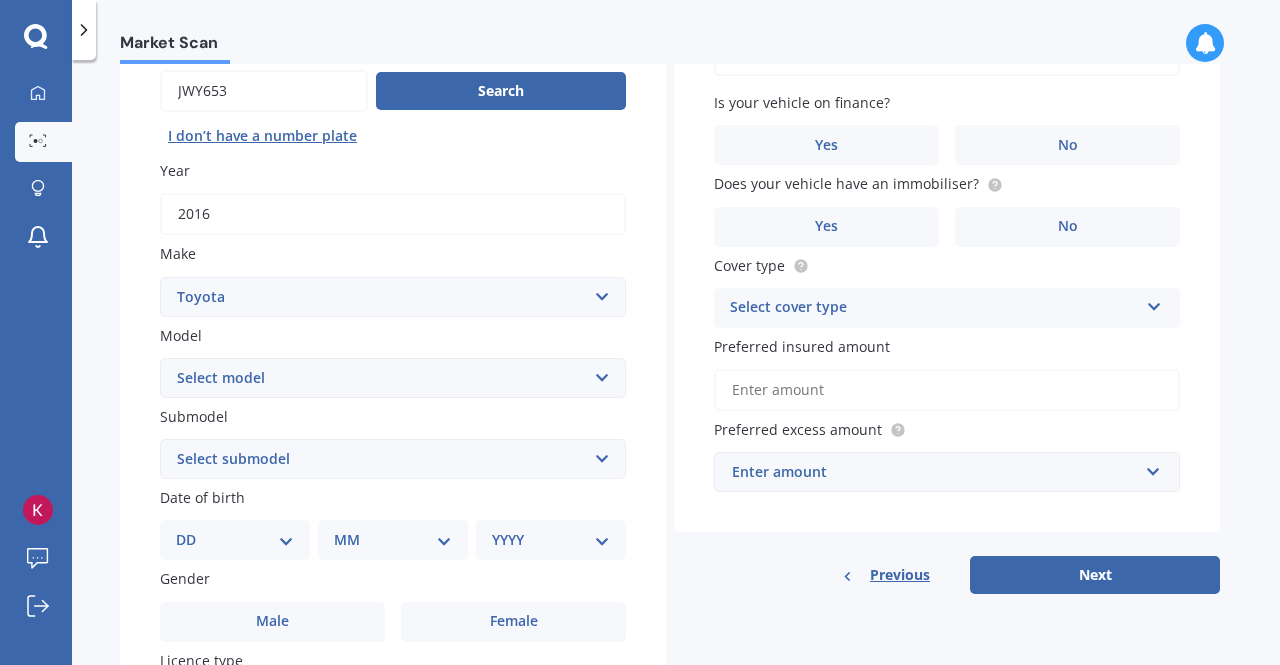 scroll, scrollTop: 100, scrollLeft: 0, axis: vertical 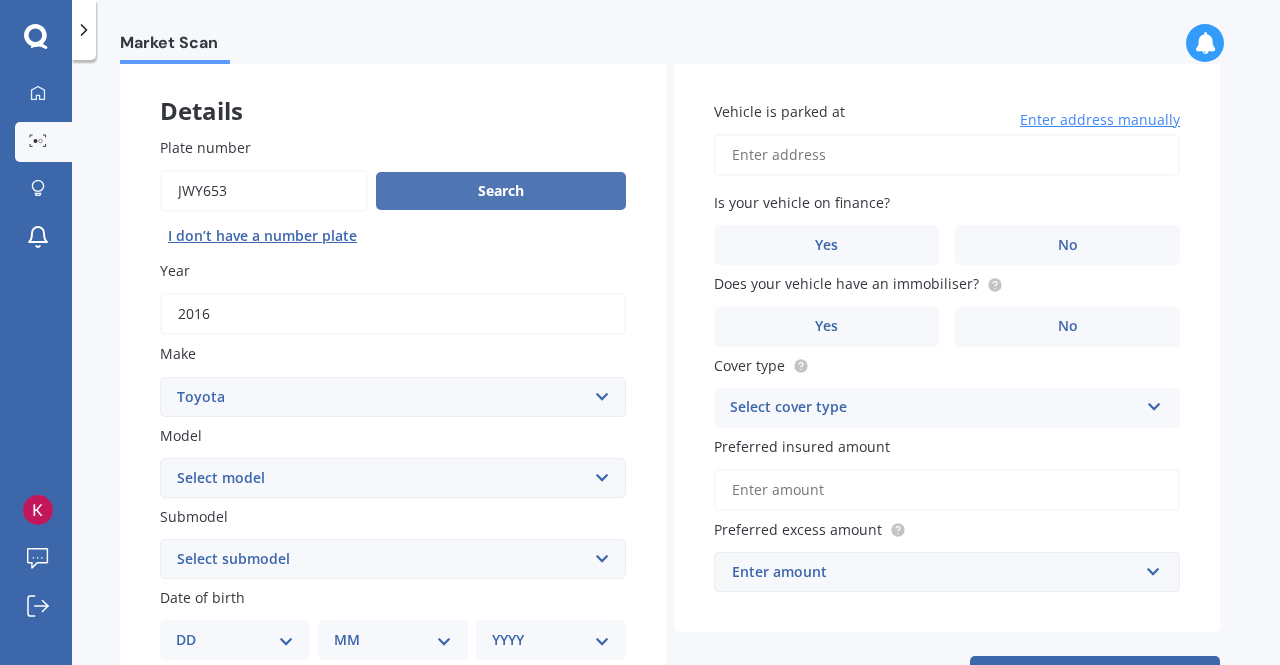 click on "Search" at bounding box center (501, 191) 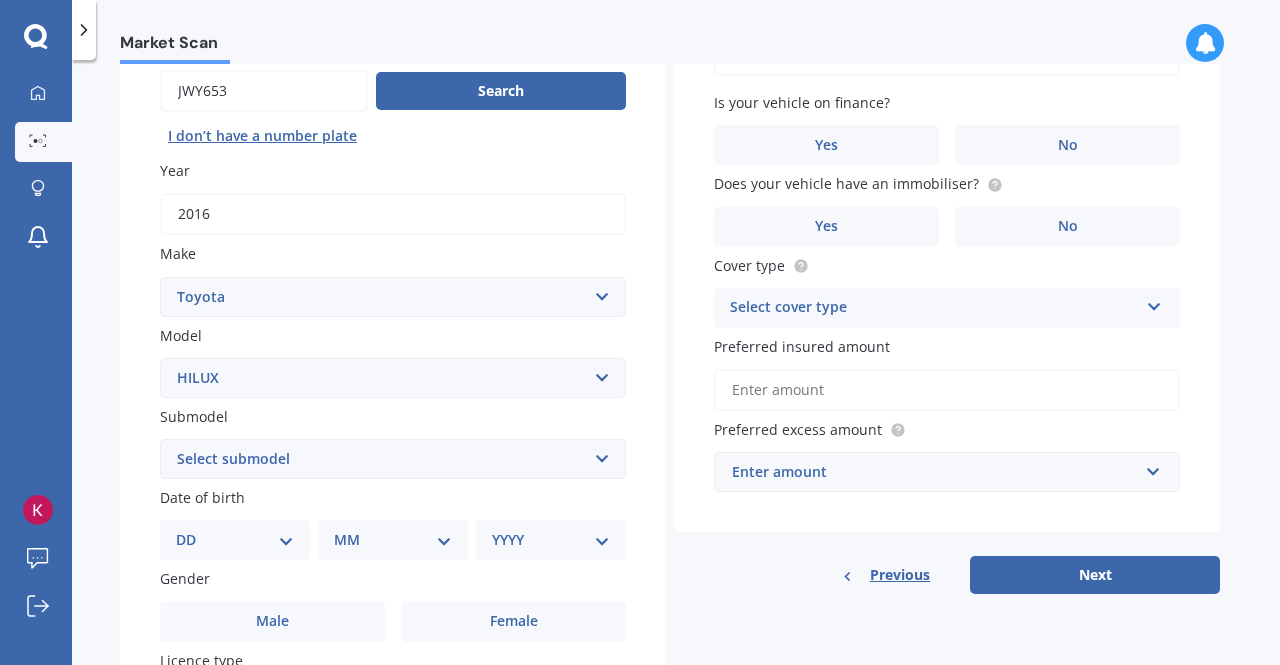 scroll, scrollTop: 300, scrollLeft: 0, axis: vertical 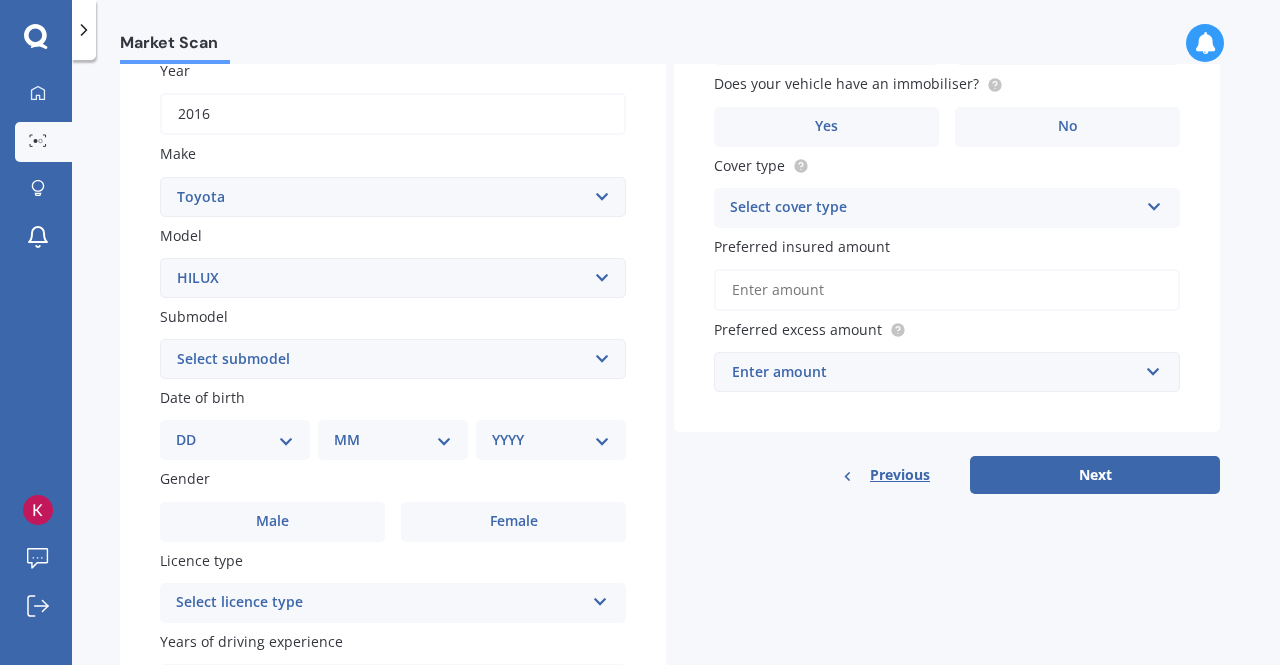 click on "Select submodel (All other) Diesel Diesel 4WD Petrol 4WD SR TD DC 2.8D/6AT/UT Surf 3.0L Diesel Turbo Ute diesel Ute diesel turbo V6" at bounding box center [393, 359] 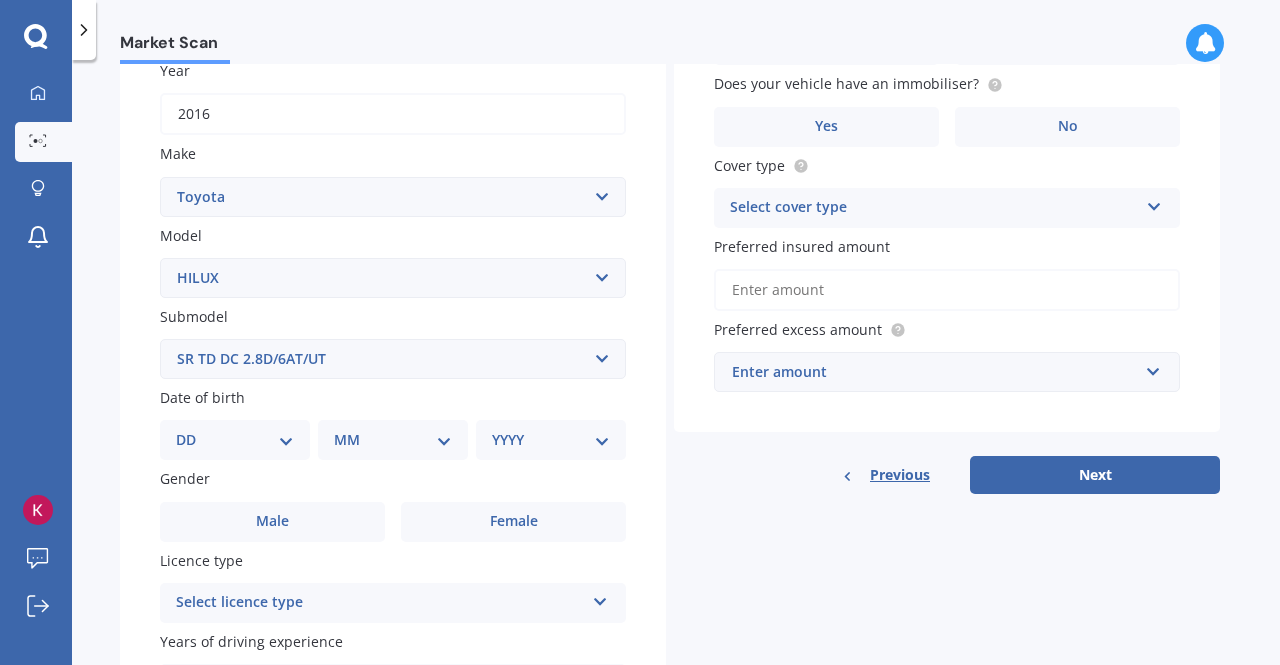 click on "Select submodel (All other) Diesel Diesel 4WD Petrol 4WD SR TD DC 2.8D/6AT/UT Surf 3.0L Diesel Turbo Ute diesel Ute diesel turbo V6" at bounding box center (393, 359) 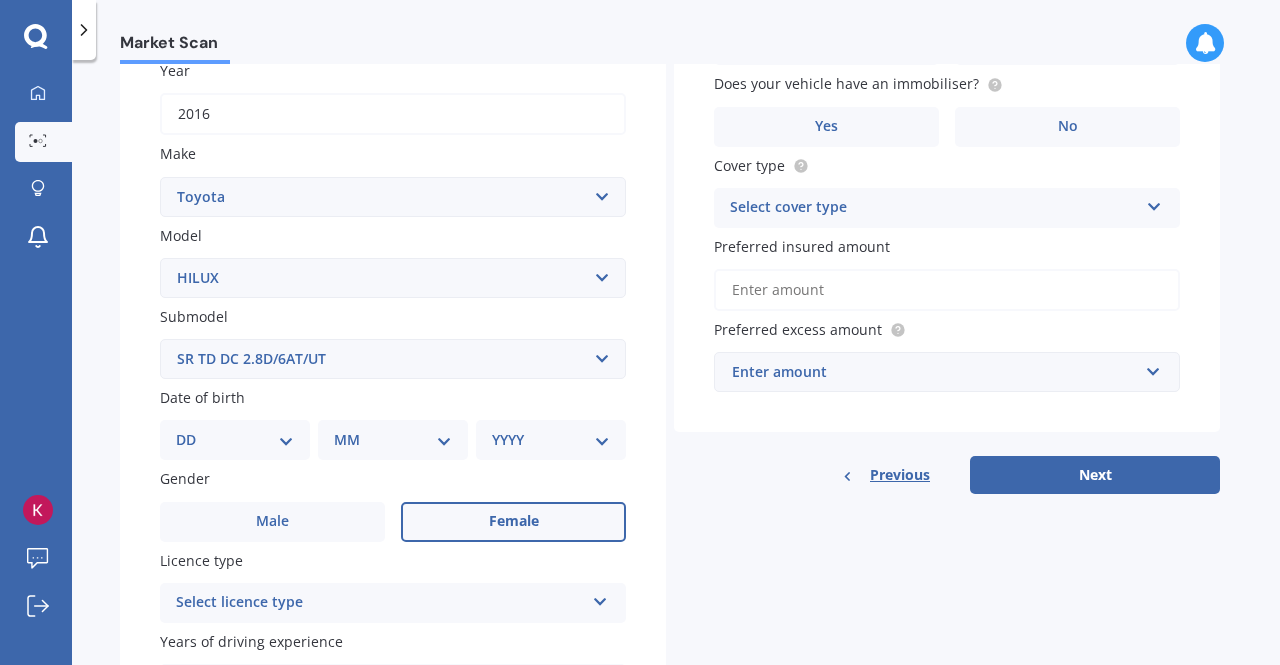 click on "Female" at bounding box center (513, 522) 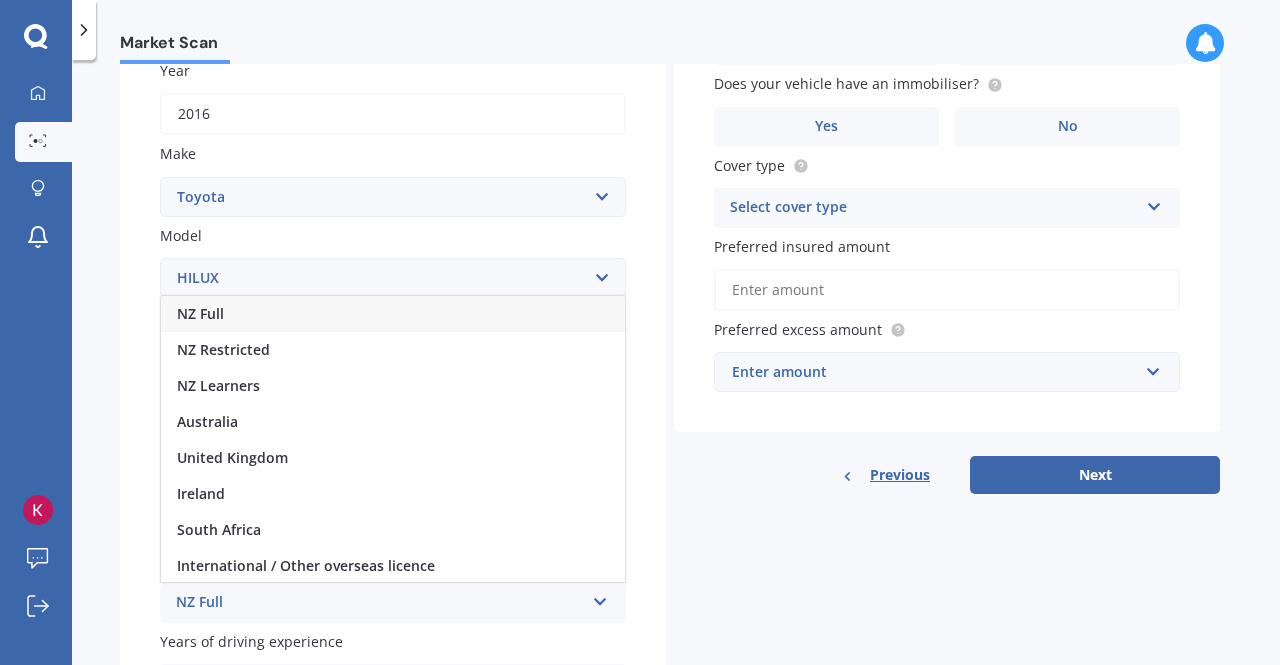 click on "NZ Full" at bounding box center [393, 314] 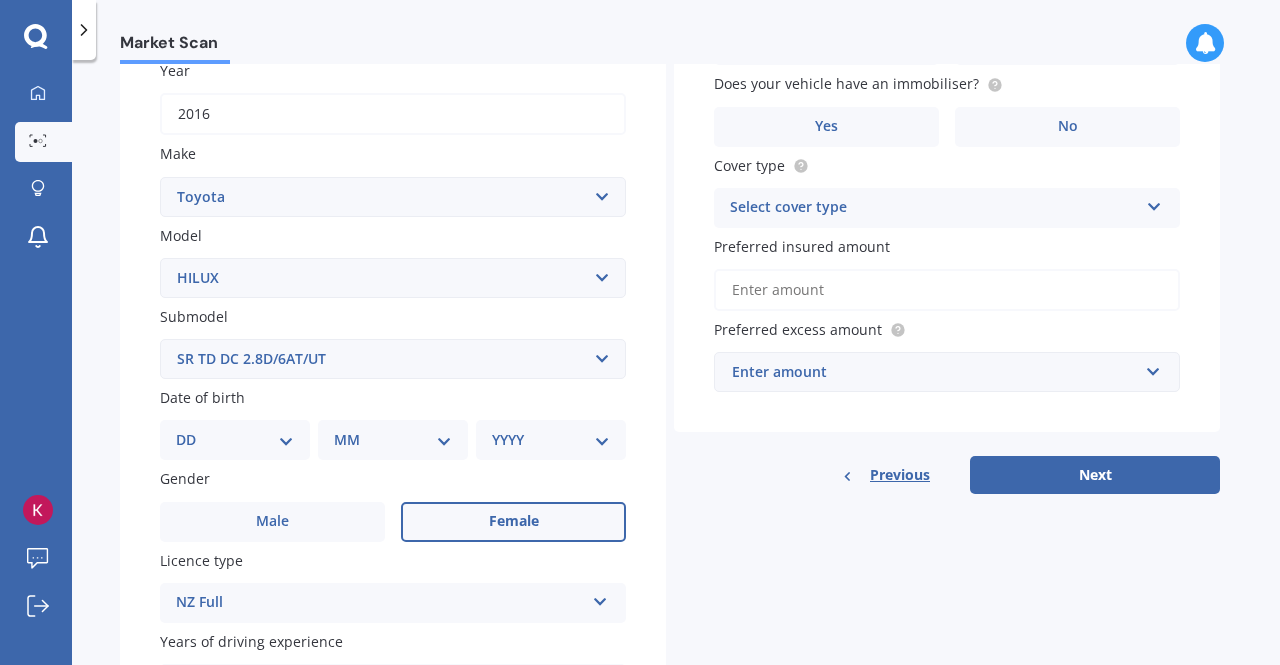 click on "DD 01 02 03 04 05 06 07 08 09 10 11 12 13 14 15 16 17 18 19 20 21 22 23 24 25 26 27 28 29 30 31" at bounding box center [235, 440] 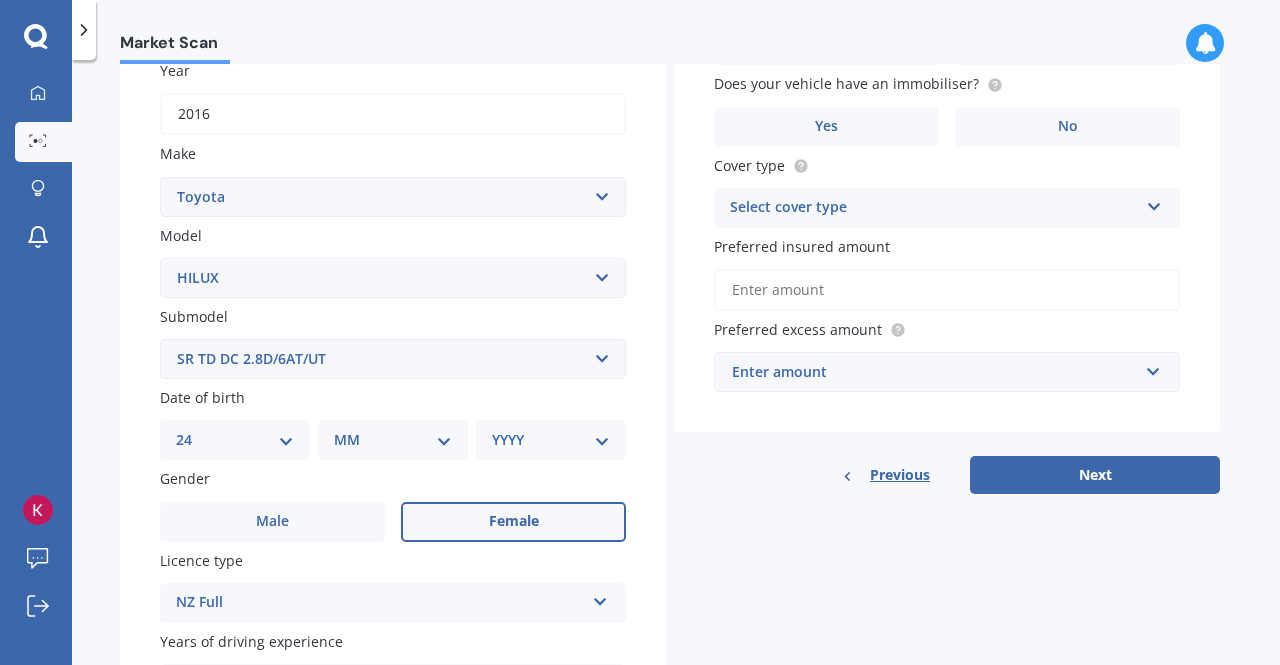 click on "DD 01 02 03 04 05 06 07 08 09 10 11 12 13 14 15 16 17 18 19 20 21 22 23 24 25 26 27 28 29 30 31" at bounding box center [235, 440] 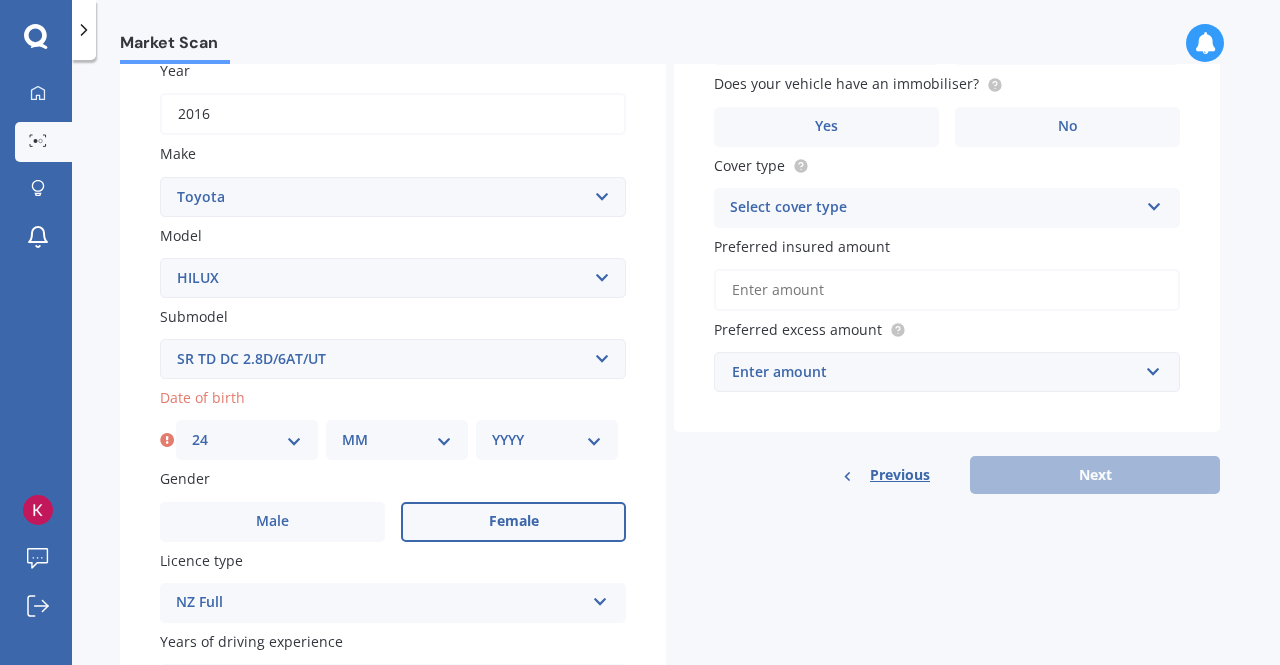 click on "MM 01 02 03 04 05 06 07 08 09 10 11 12" at bounding box center [397, 440] 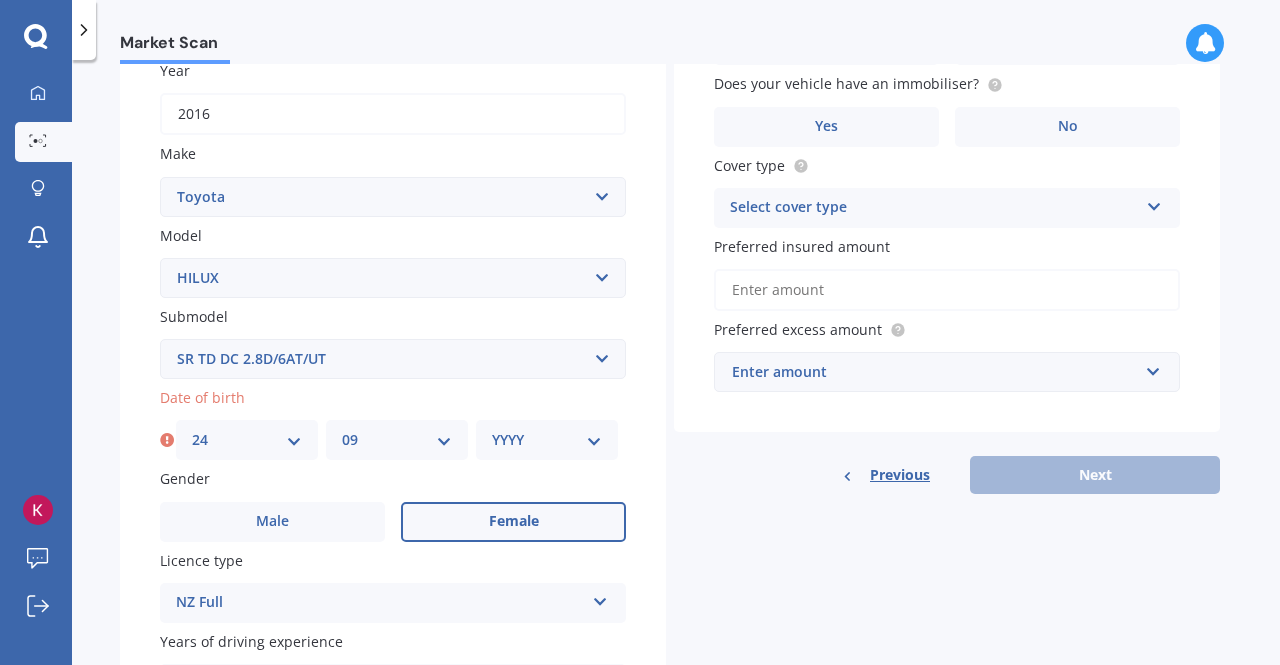 click on "MM 01 02 03 04 05 06 07 08 09 10 11 12" at bounding box center [397, 440] 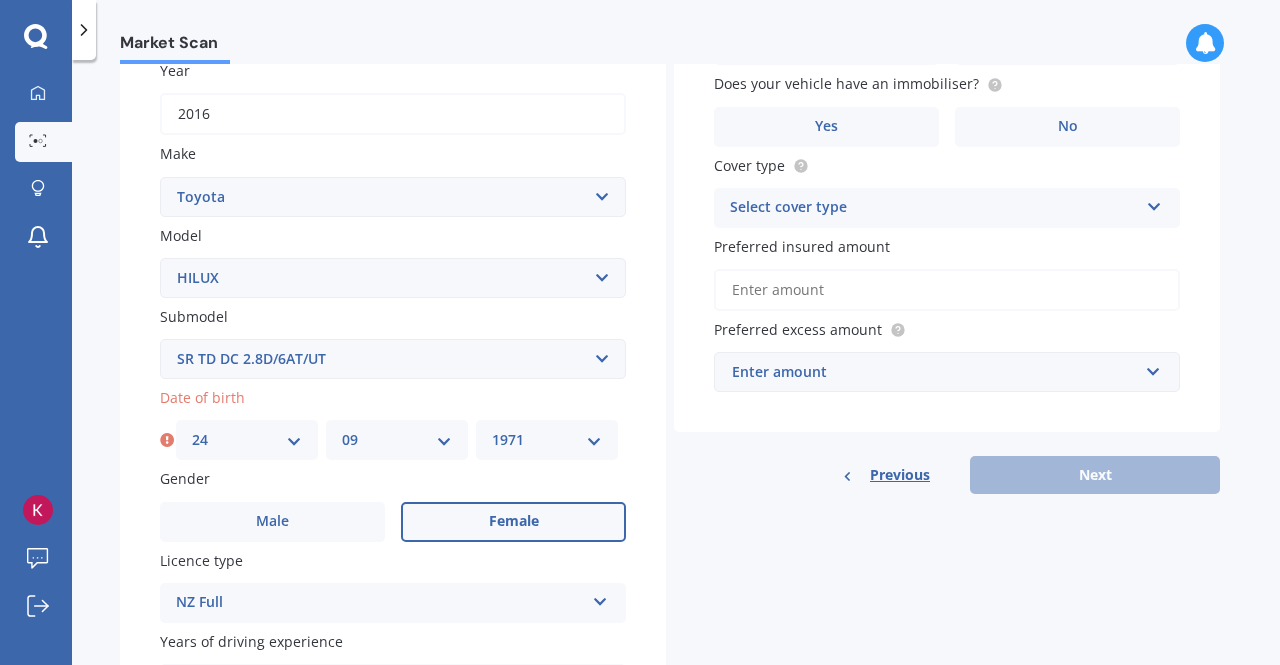 click on "YYYY 2025 2024 2023 2022 2021 2020 2019 2018 2017 2016 2015 2014 2013 2012 2011 2010 2009 2008 2007 2006 2005 2004 2003 2002 2001 2000 1999 1998 1997 1996 1995 1994 1993 1992 1991 1990 1989 1988 1987 1986 1985 1984 1983 1982 1981 1980 1979 1978 1977 1976 1975 1974 1973 1972 1971 1970 1969 1968 1967 1966 1965 1964 1963 1962 1961 1960 1959 1958 1957 1956 1955 1954 1953 1952 1951 1950 1949 1948 1947 1946 1945 1944 1943 1942 1941 1940 1939 1938 1937 1936 1935 1934 1933 1932 1931 1930 1929 1928 1927 1926" at bounding box center [547, 440] 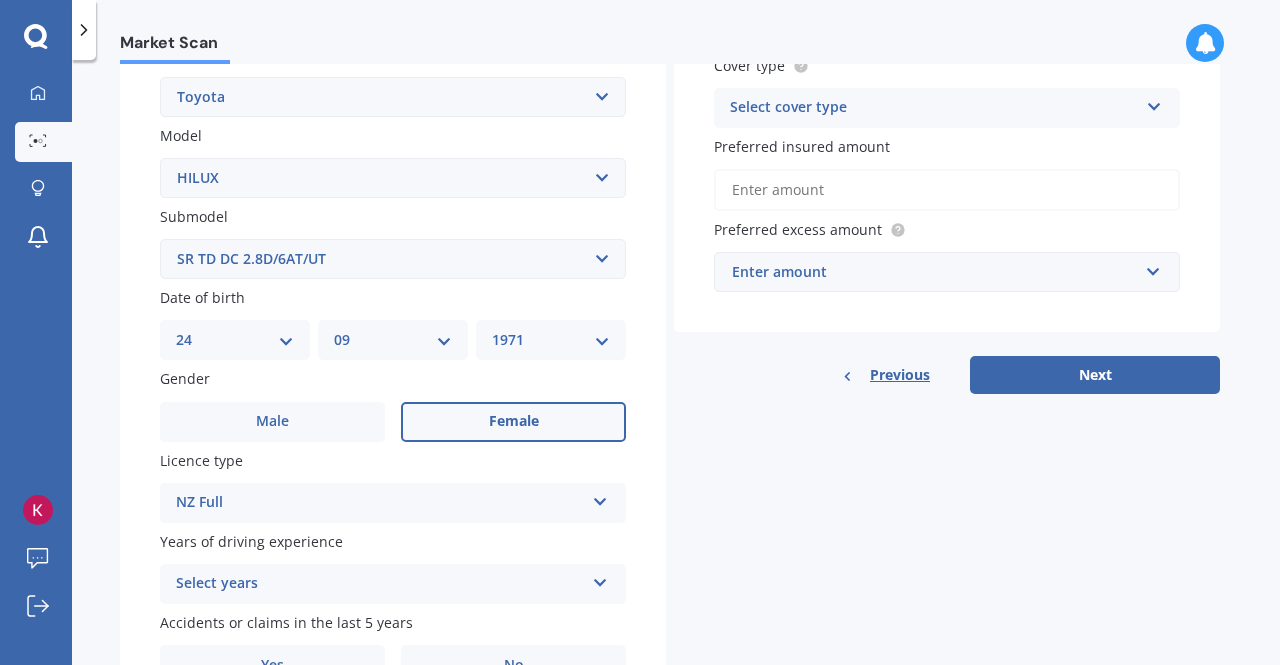 scroll, scrollTop: 500, scrollLeft: 0, axis: vertical 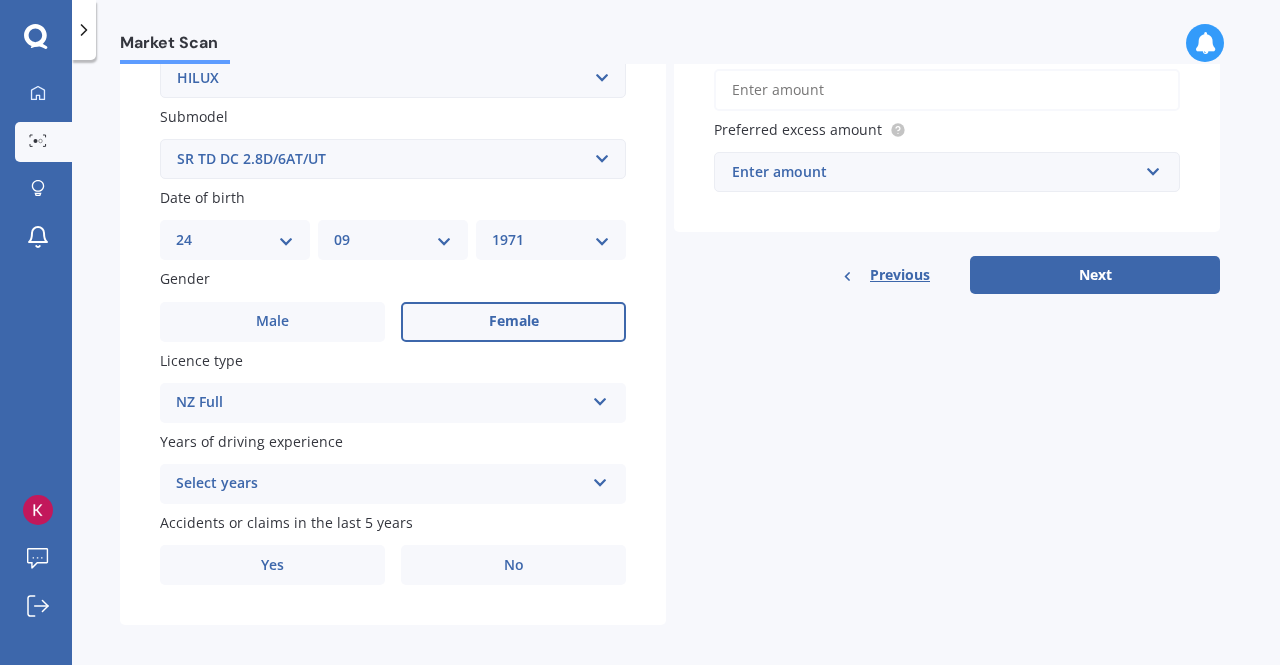 click at bounding box center (600, 398) 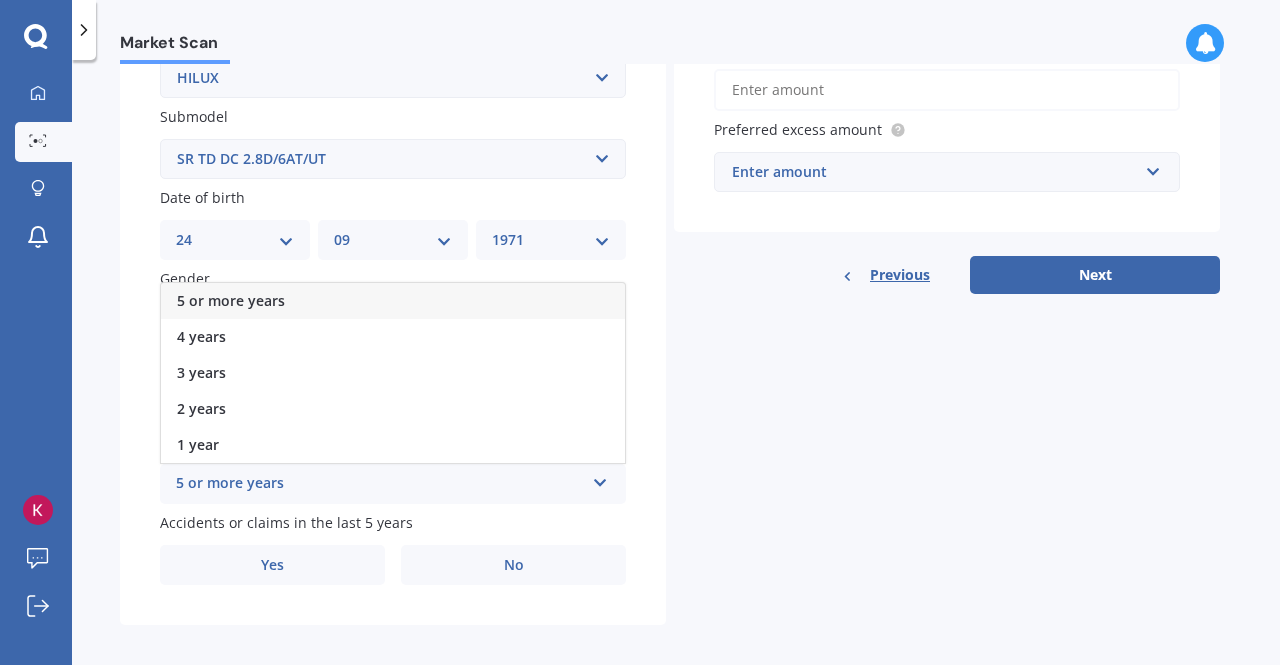 click on "5 or more years" at bounding box center (393, 301) 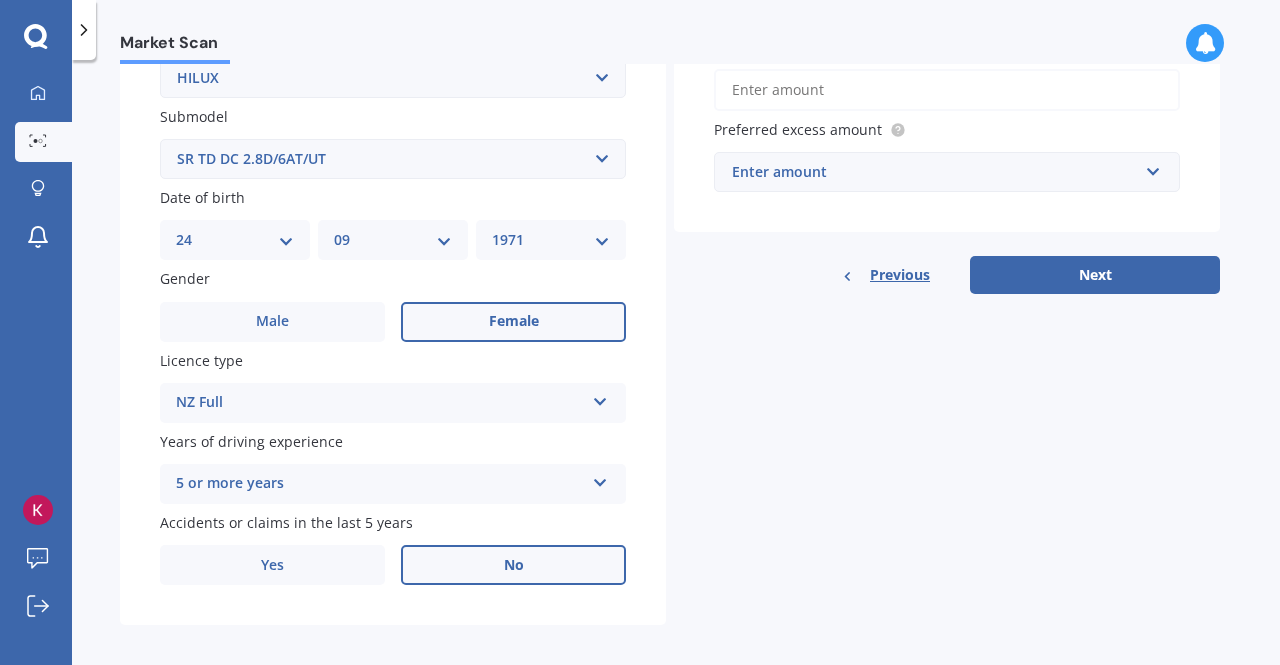 click on "No" at bounding box center (272, 321) 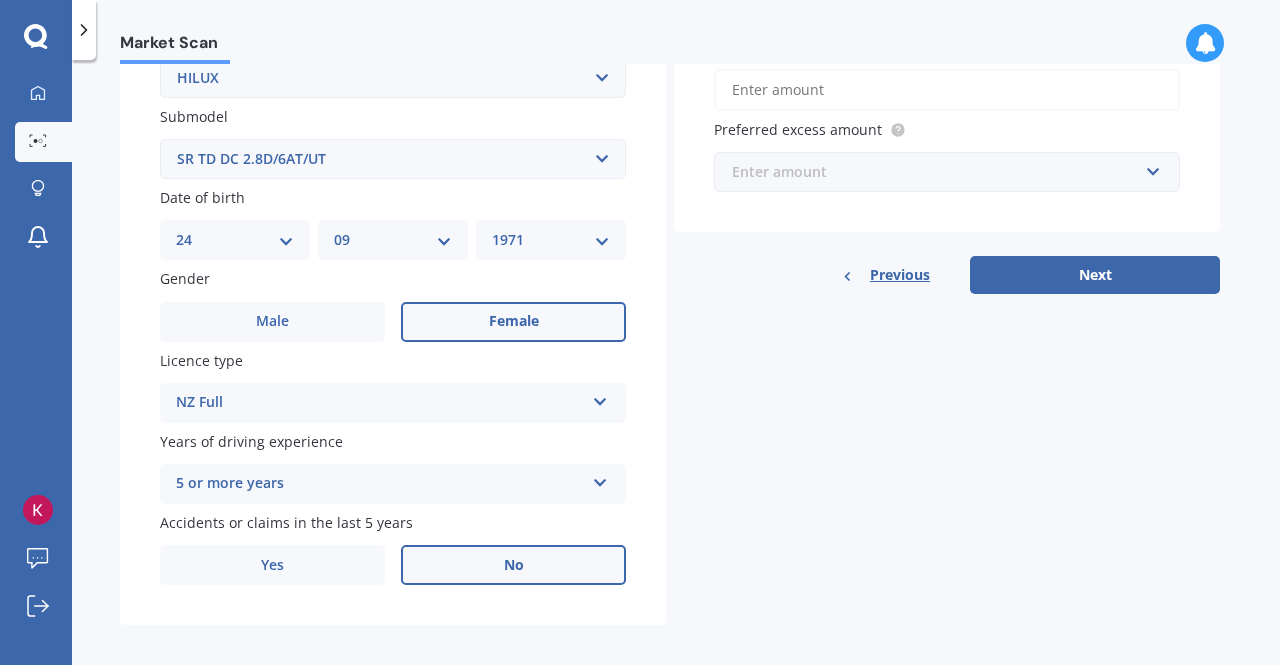 click at bounding box center (940, 172) 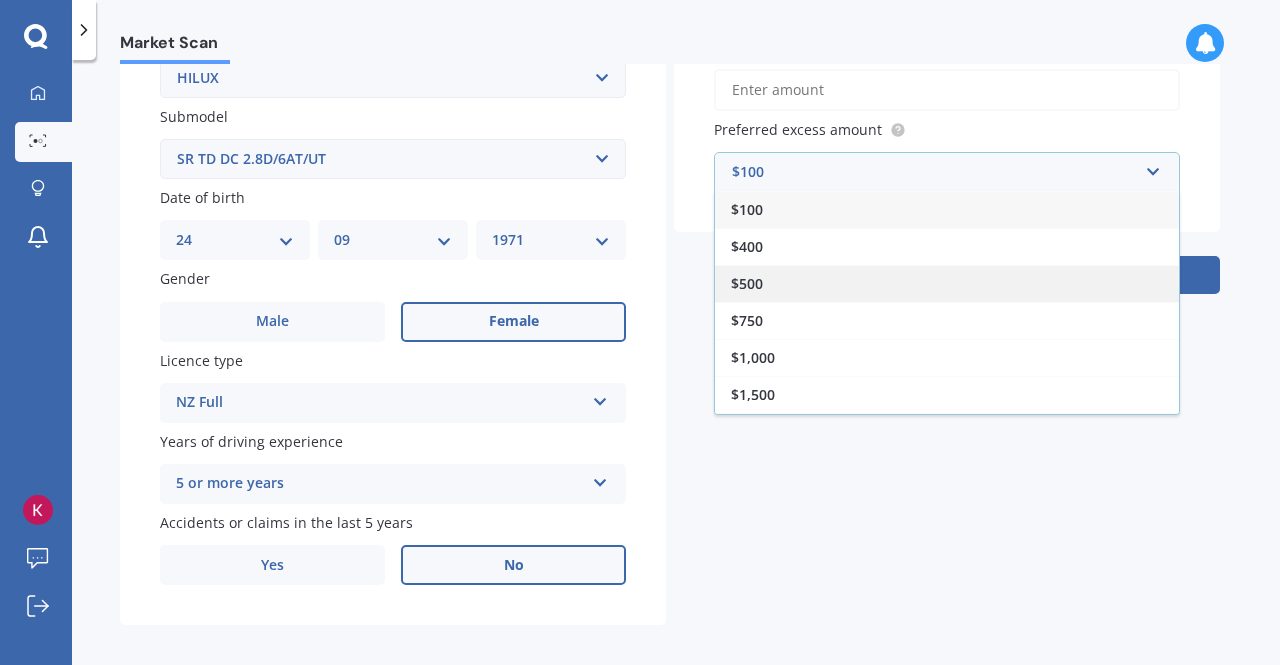 click on "$500" at bounding box center [947, 283] 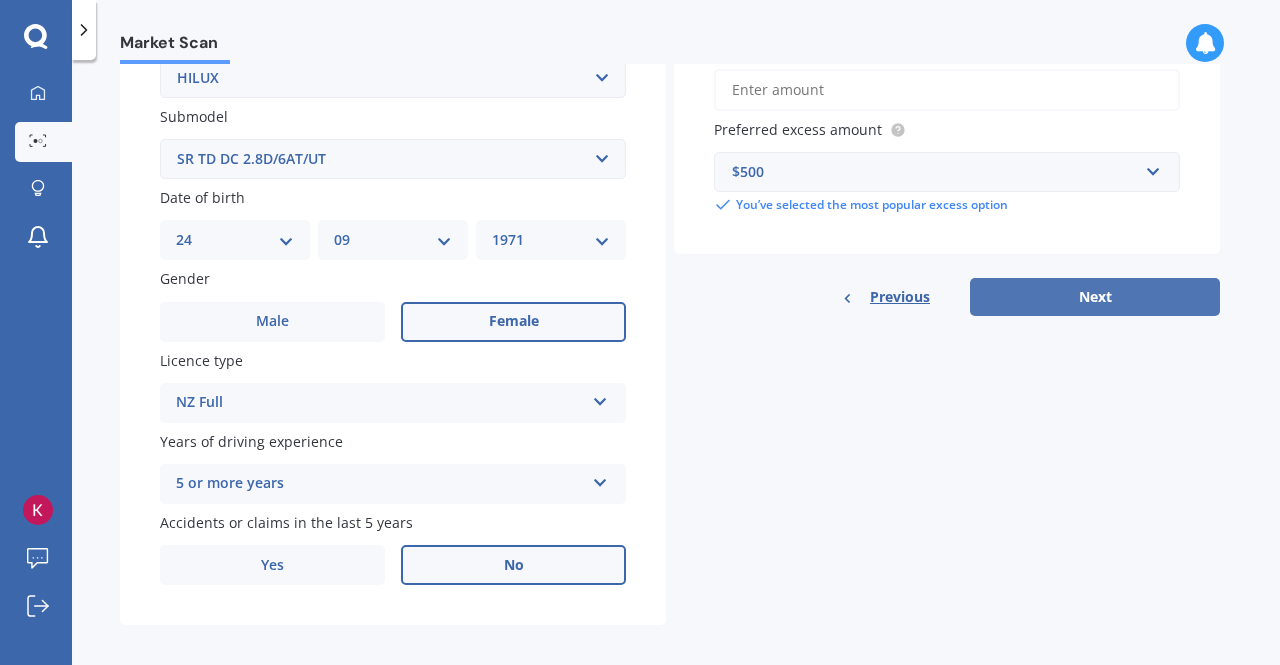 click on "Next" at bounding box center [1095, 297] 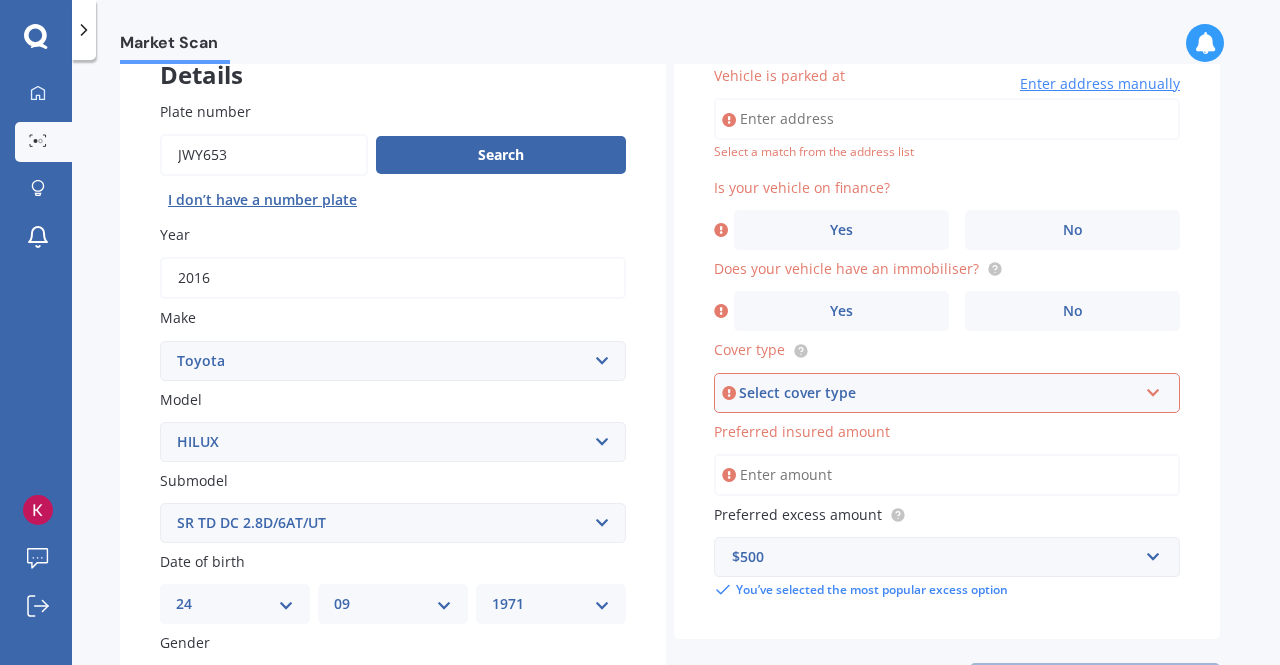 scroll, scrollTop: 0, scrollLeft: 0, axis: both 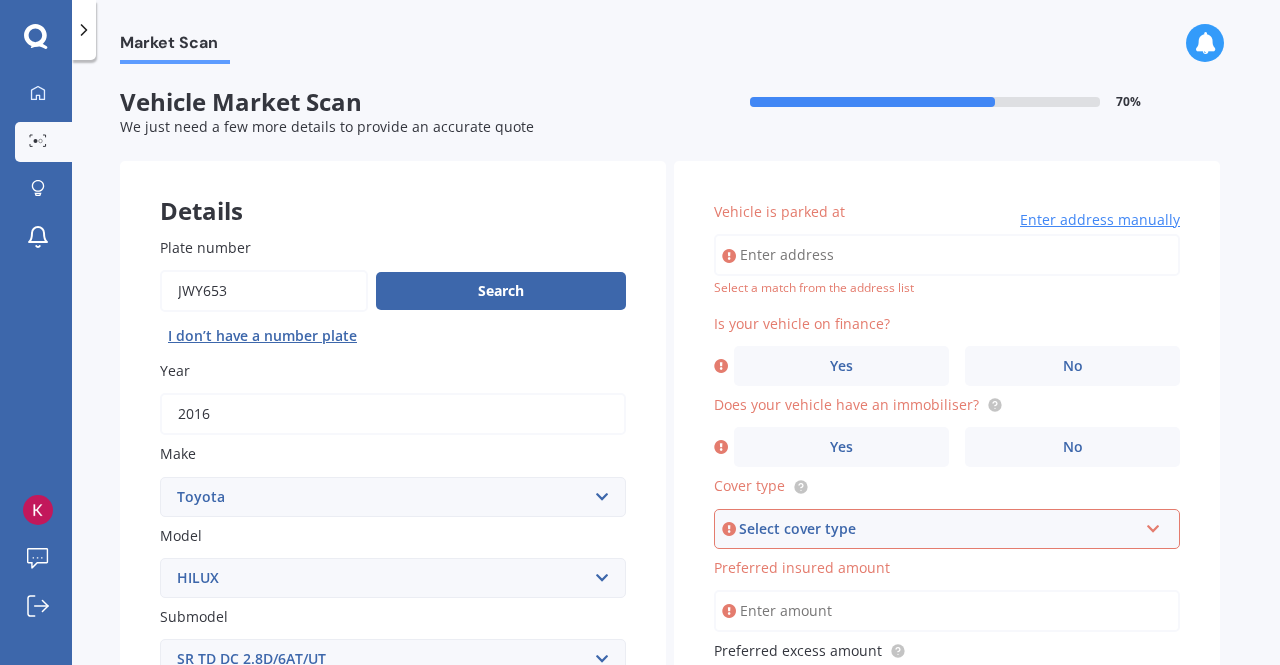 click on "Vehicle is parked at" at bounding box center [947, 255] 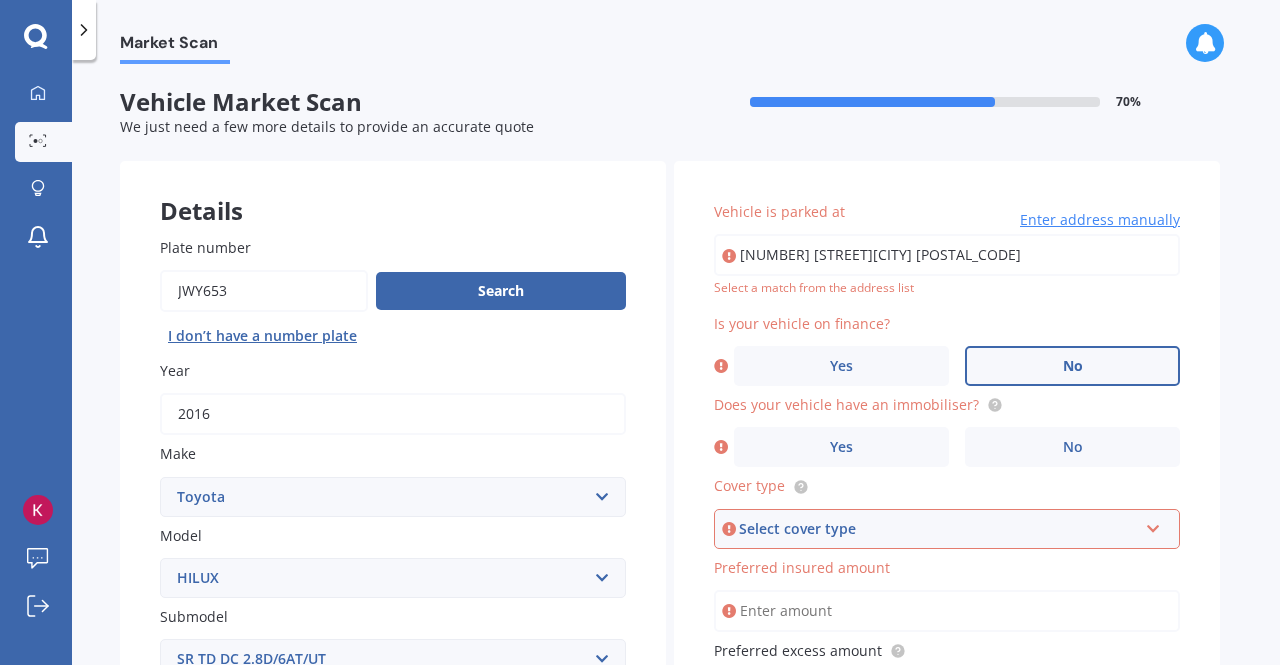 click on "No" at bounding box center (1072, 366) 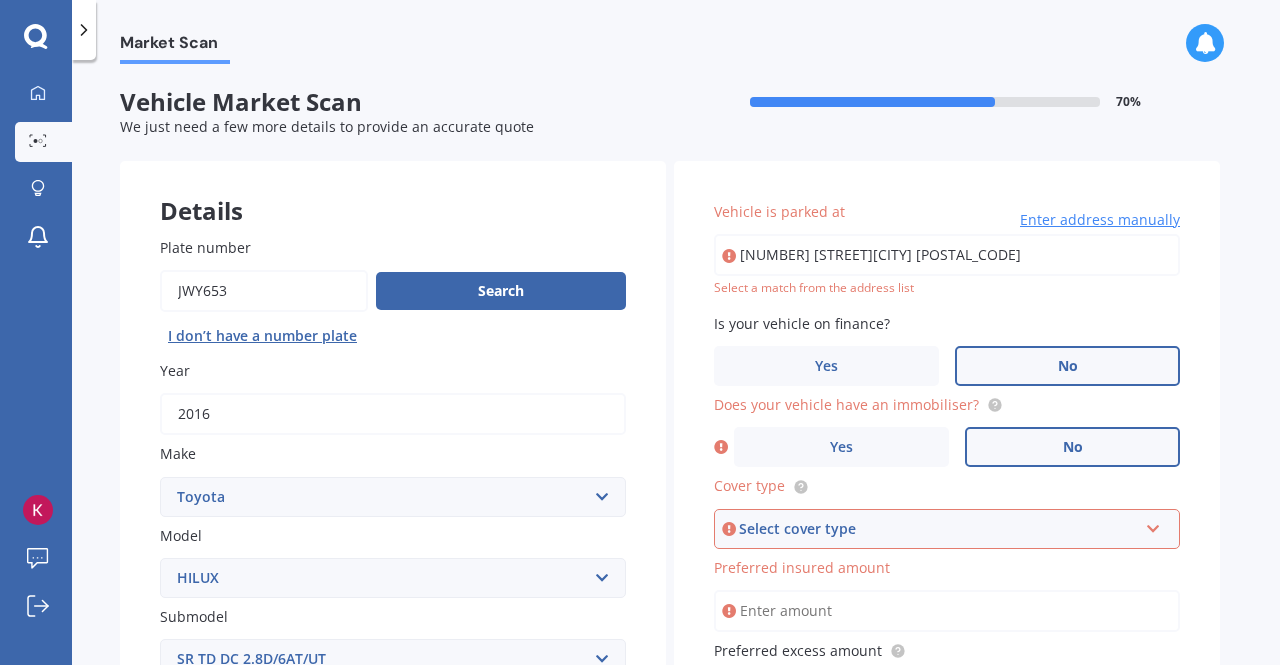 click on "No" at bounding box center [1072, 447] 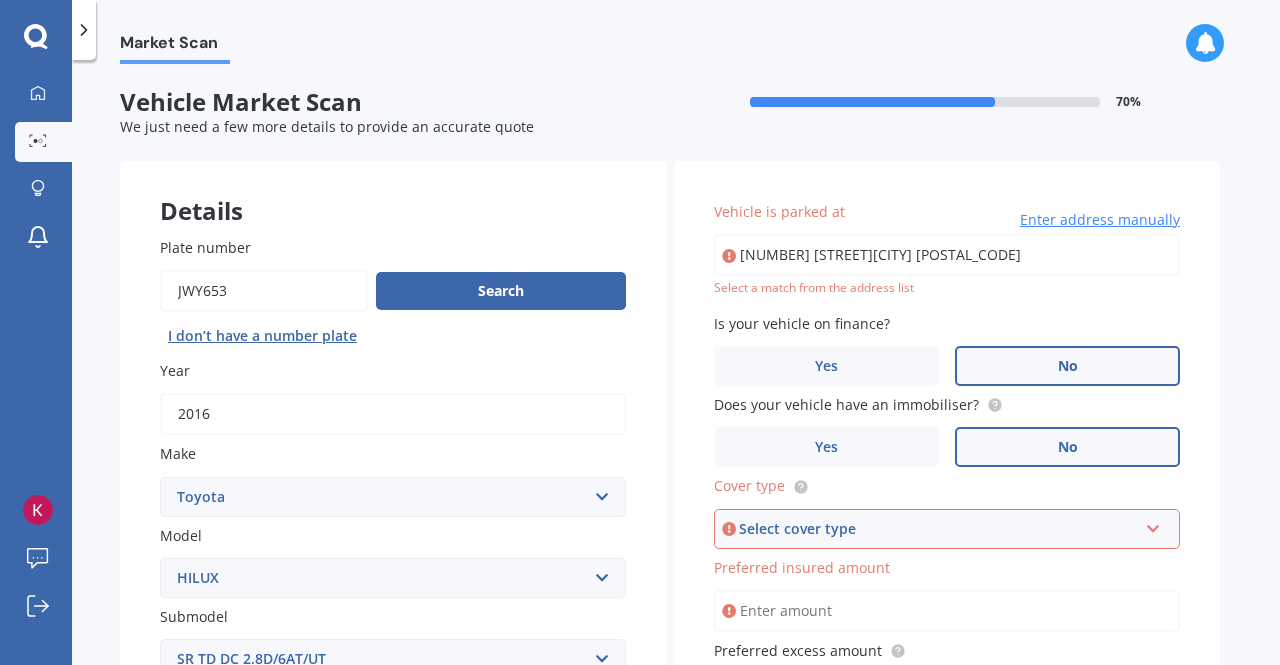 click on "[NUMBER] [STREET][CITY] [POSTAL_CODE]" at bounding box center [947, 255] 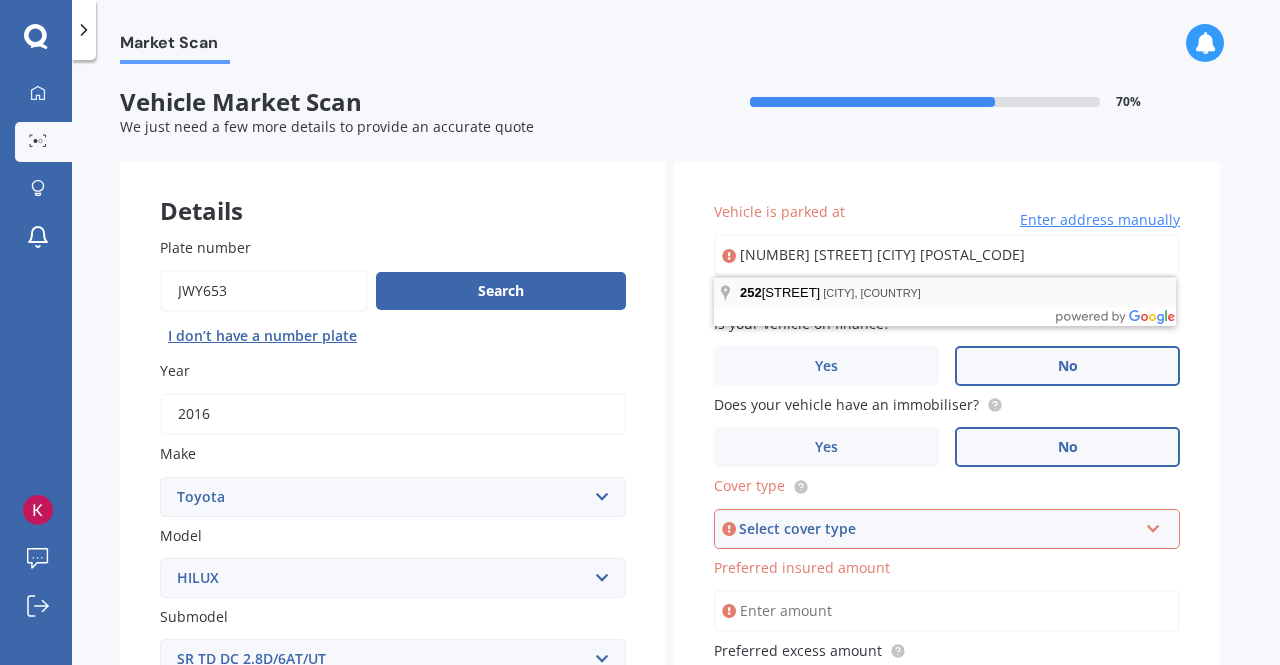 type on "[NUMBER] [STREET] [CITY] [POSTAL_CODE]" 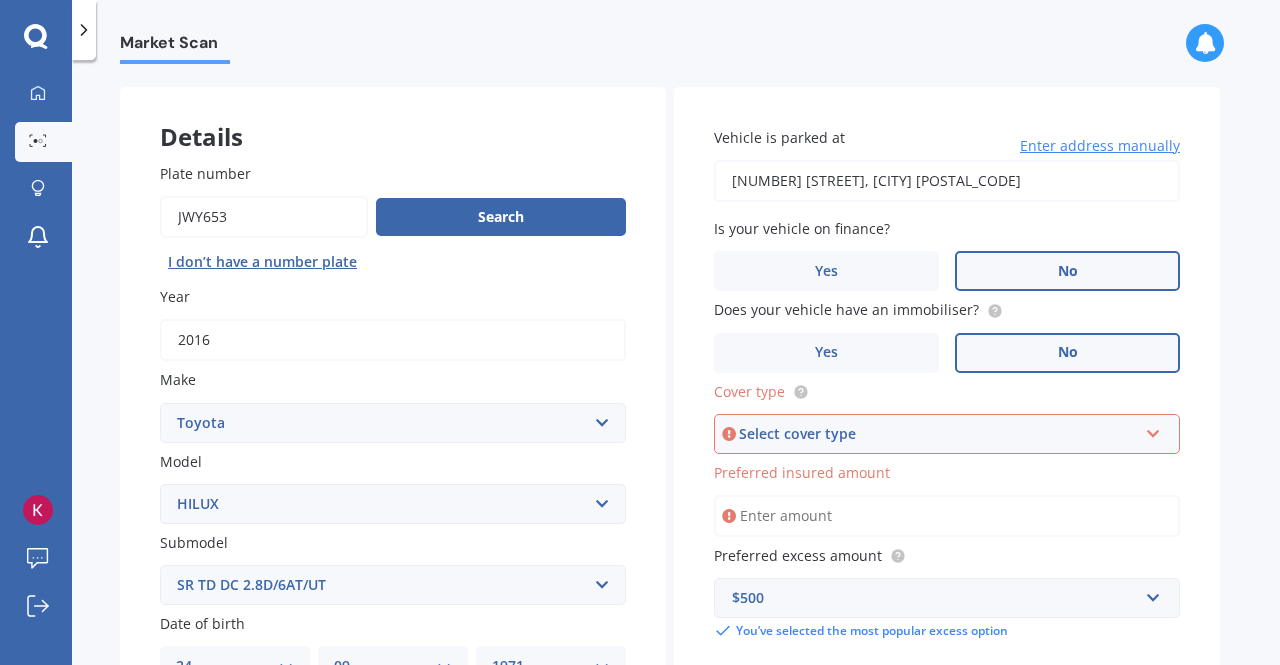 scroll, scrollTop: 100, scrollLeft: 0, axis: vertical 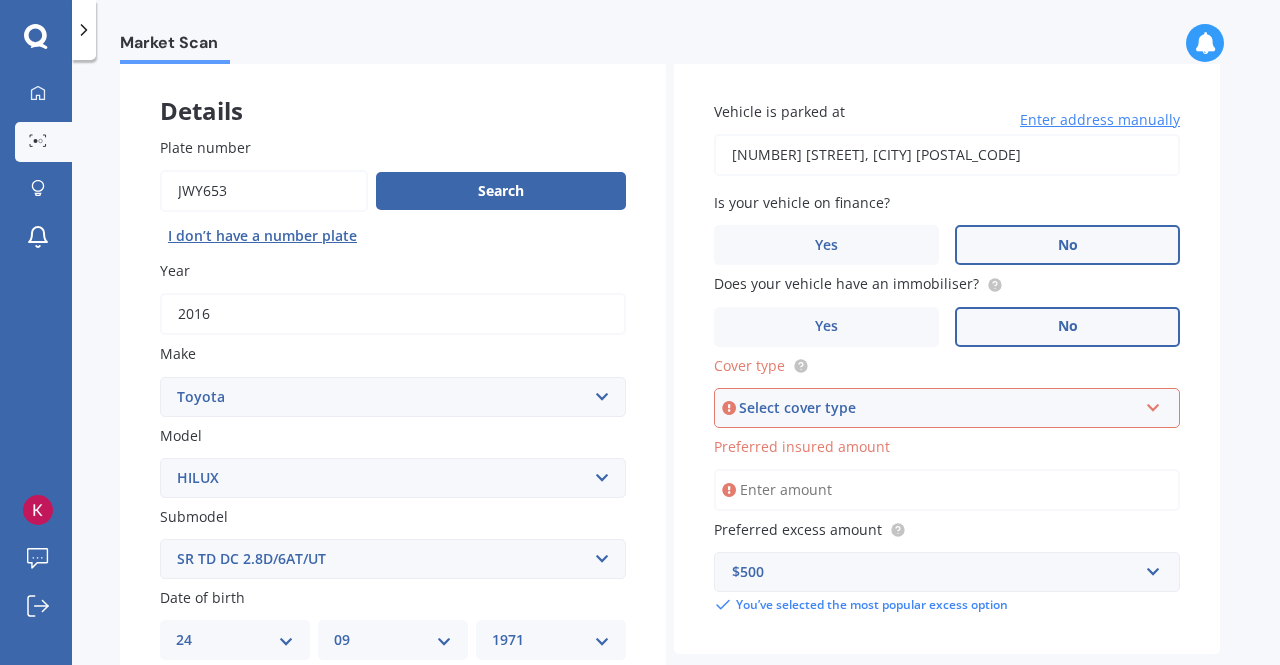 click at bounding box center [1153, 404] 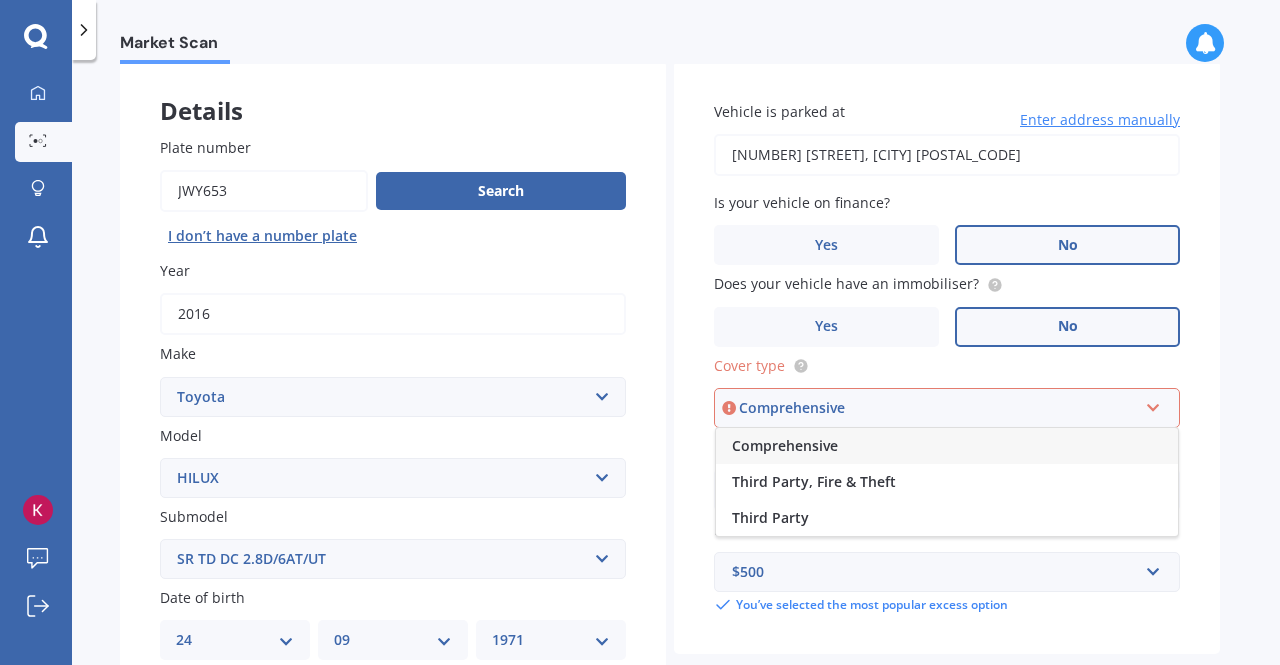 click on "Comprehensive" at bounding box center (947, 446) 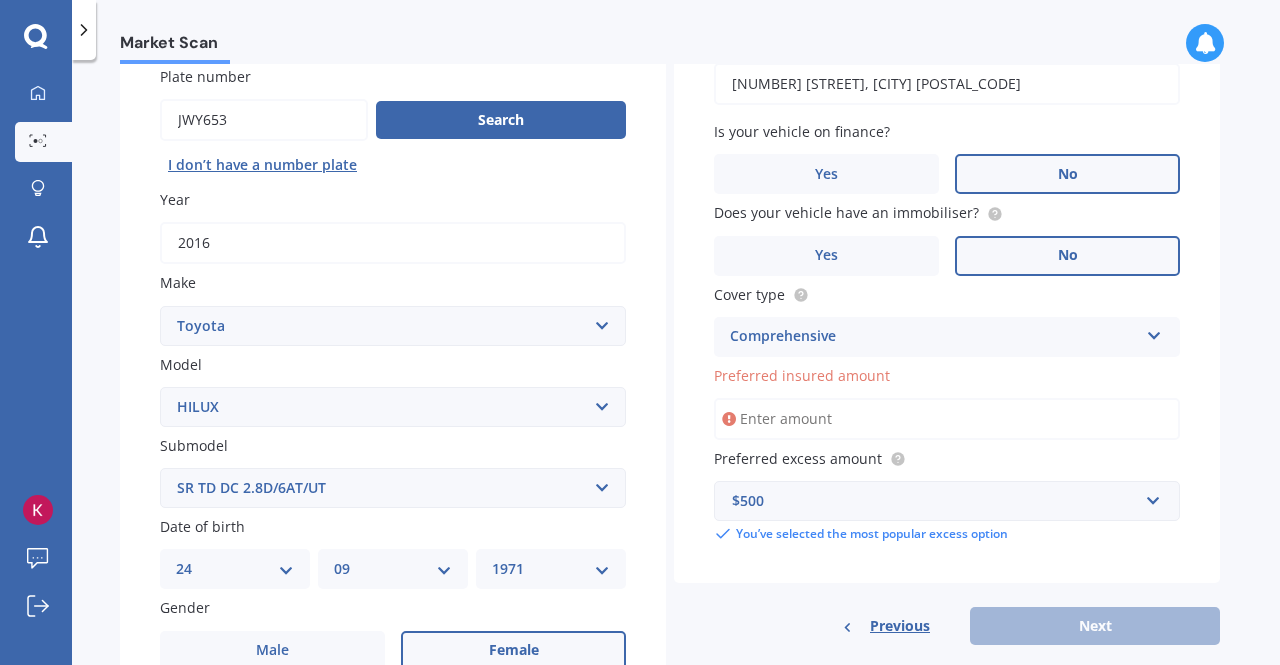 scroll, scrollTop: 200, scrollLeft: 0, axis: vertical 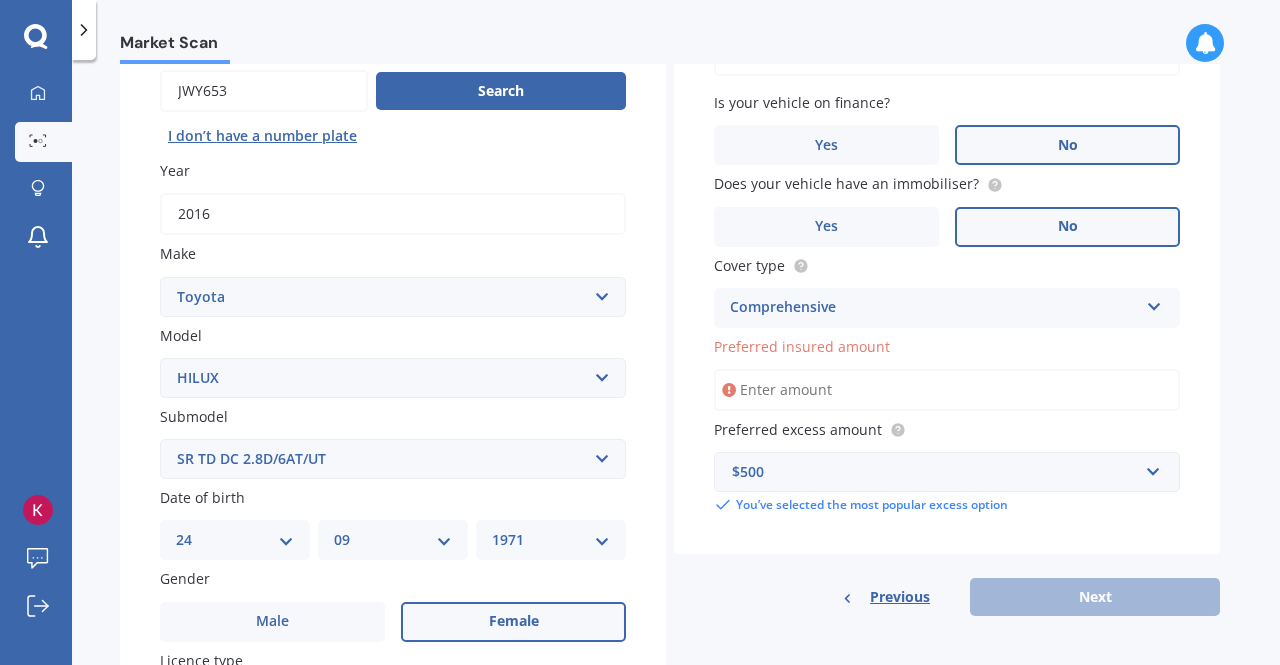 click on "Preferred insured amount" at bounding box center [947, 390] 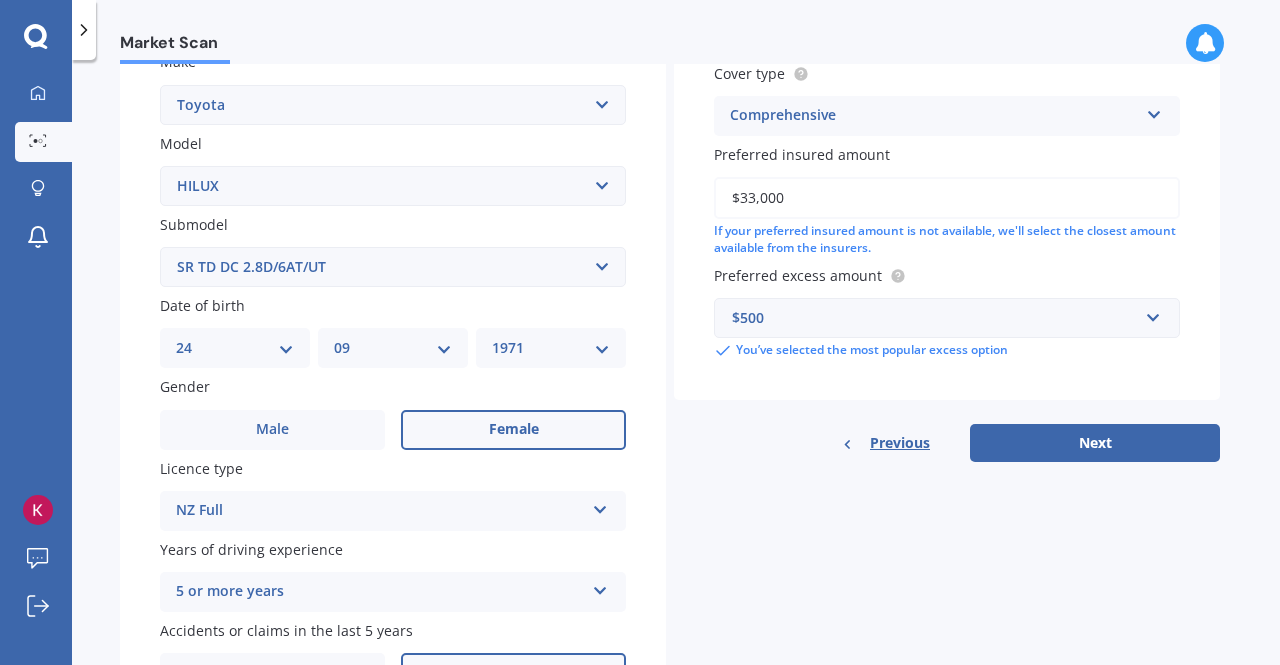 scroll, scrollTop: 400, scrollLeft: 0, axis: vertical 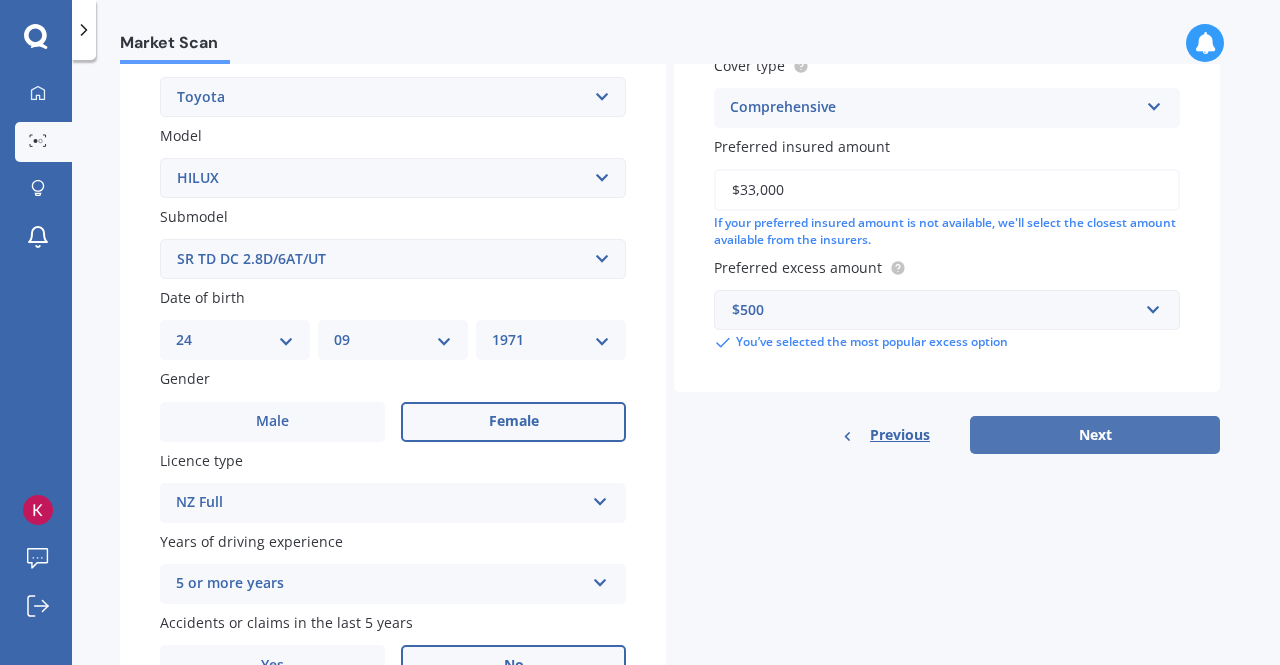 type on "$33,000" 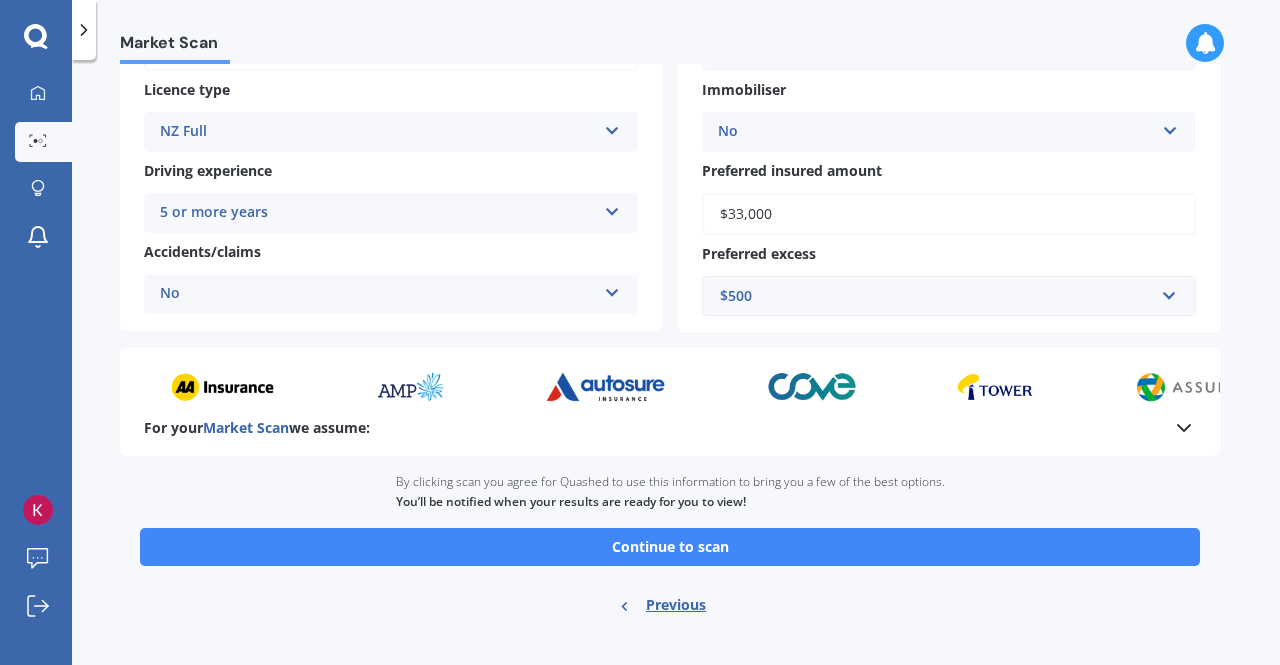 scroll, scrollTop: 368, scrollLeft: 0, axis: vertical 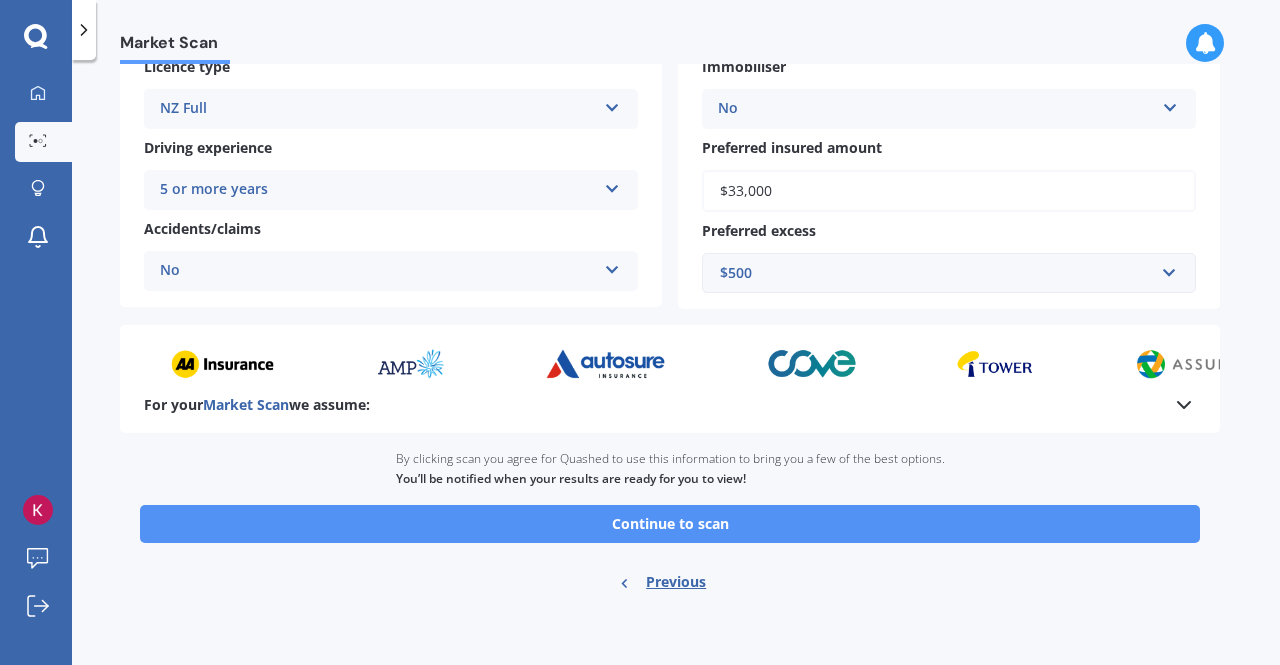 click on "Continue to scan" at bounding box center [670, 524] 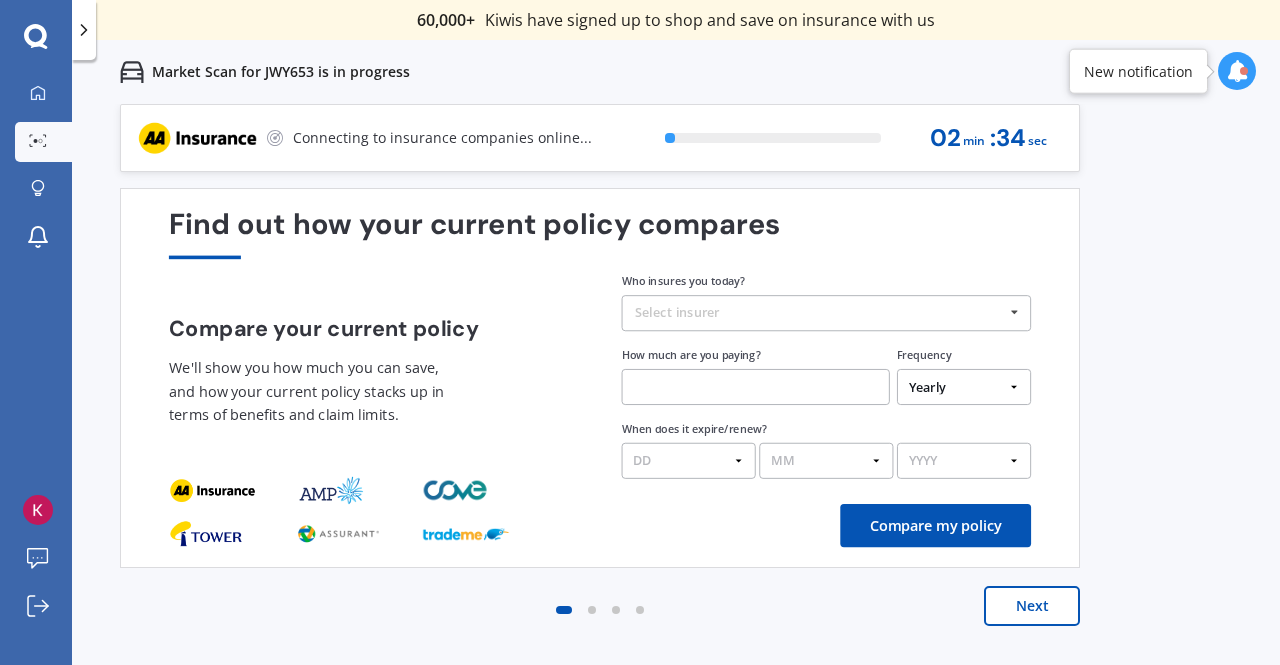 scroll, scrollTop: 0, scrollLeft: 0, axis: both 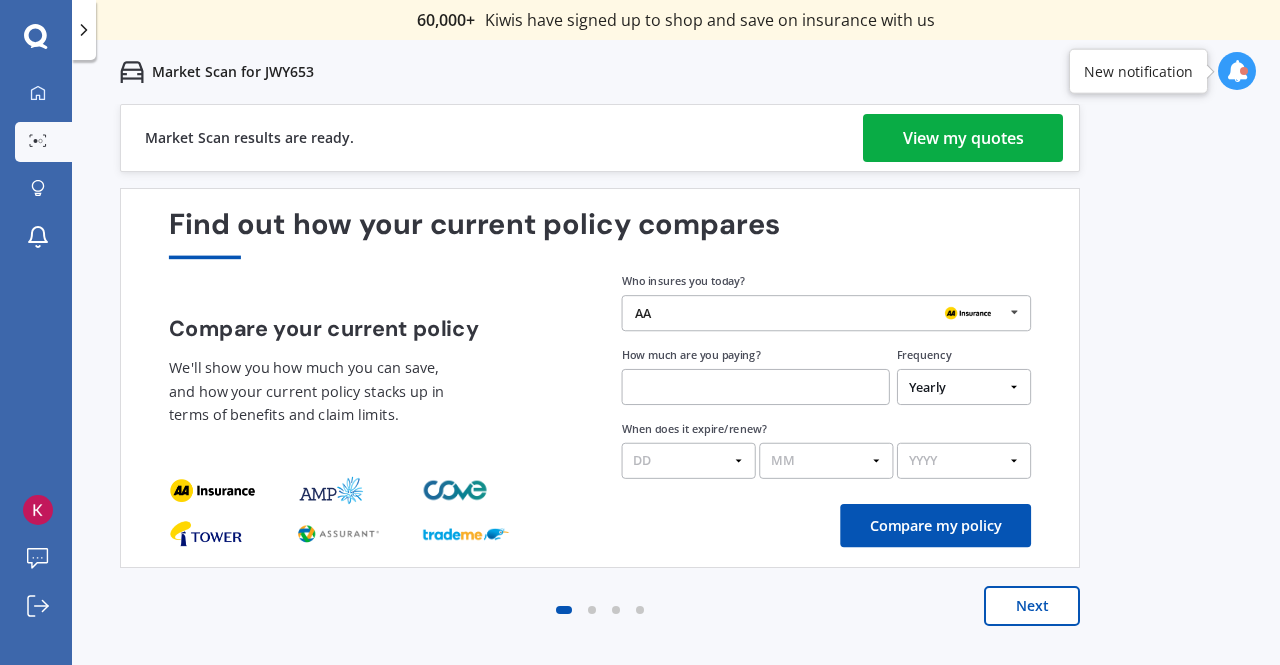 click on "View my quotes" at bounding box center [963, 138] 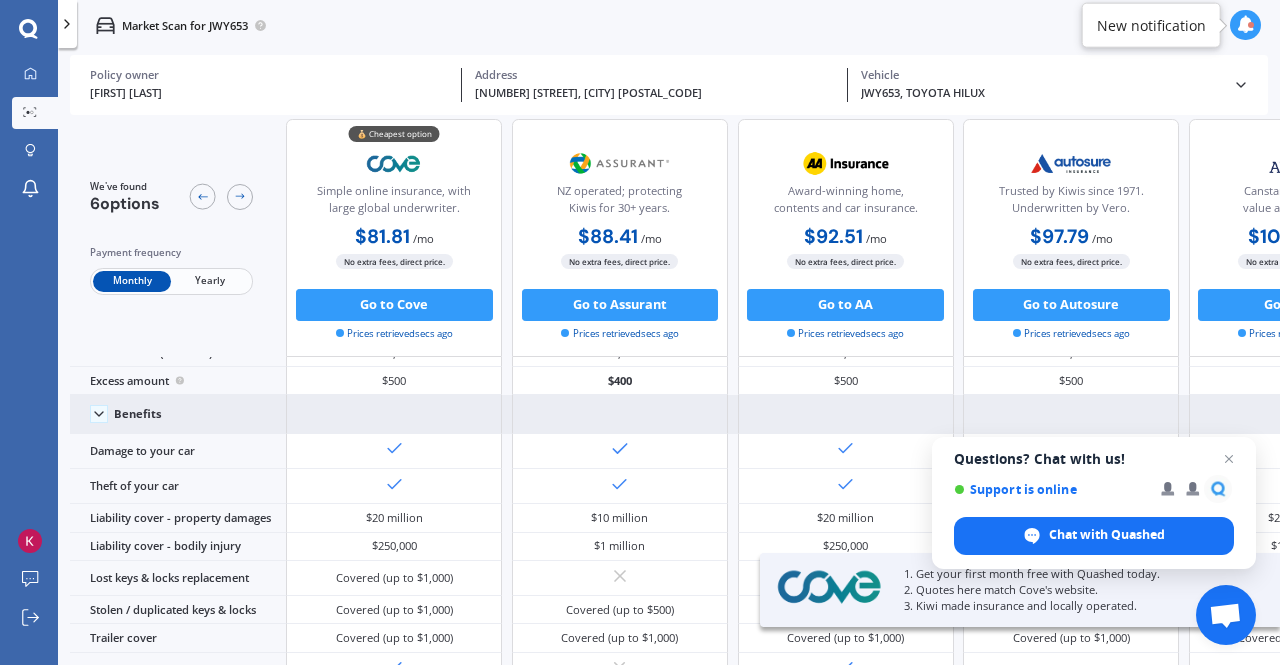 scroll, scrollTop: 0, scrollLeft: 0, axis: both 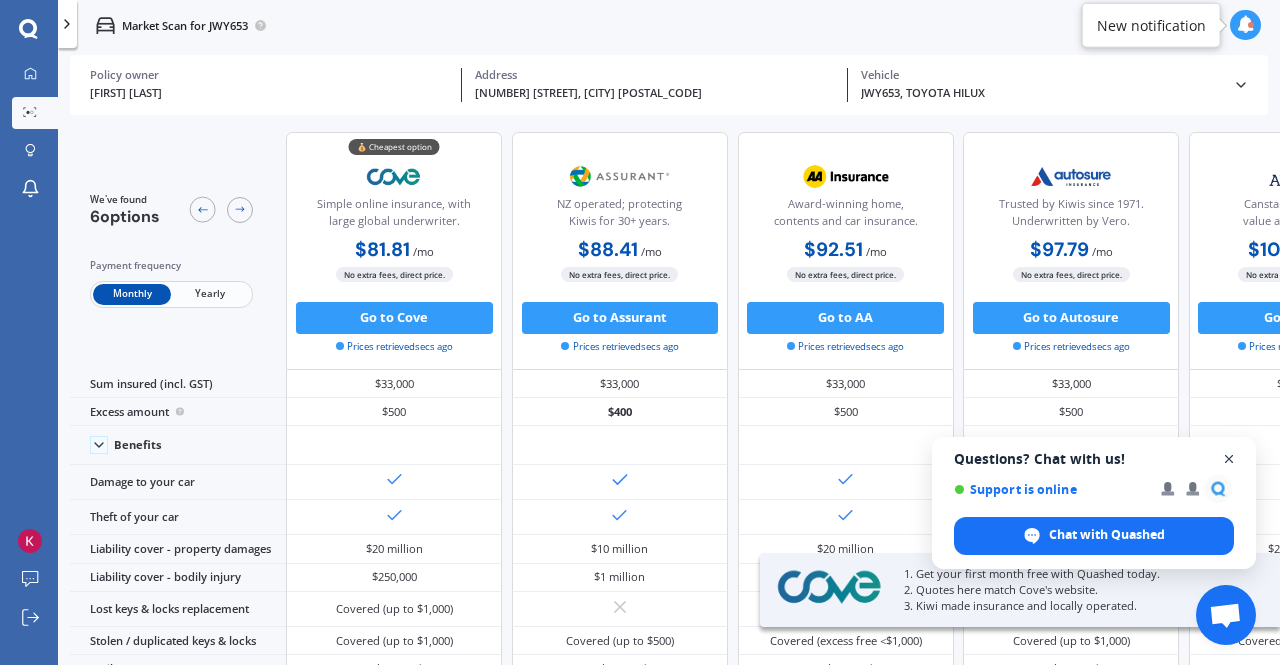 click at bounding box center [1229, 459] 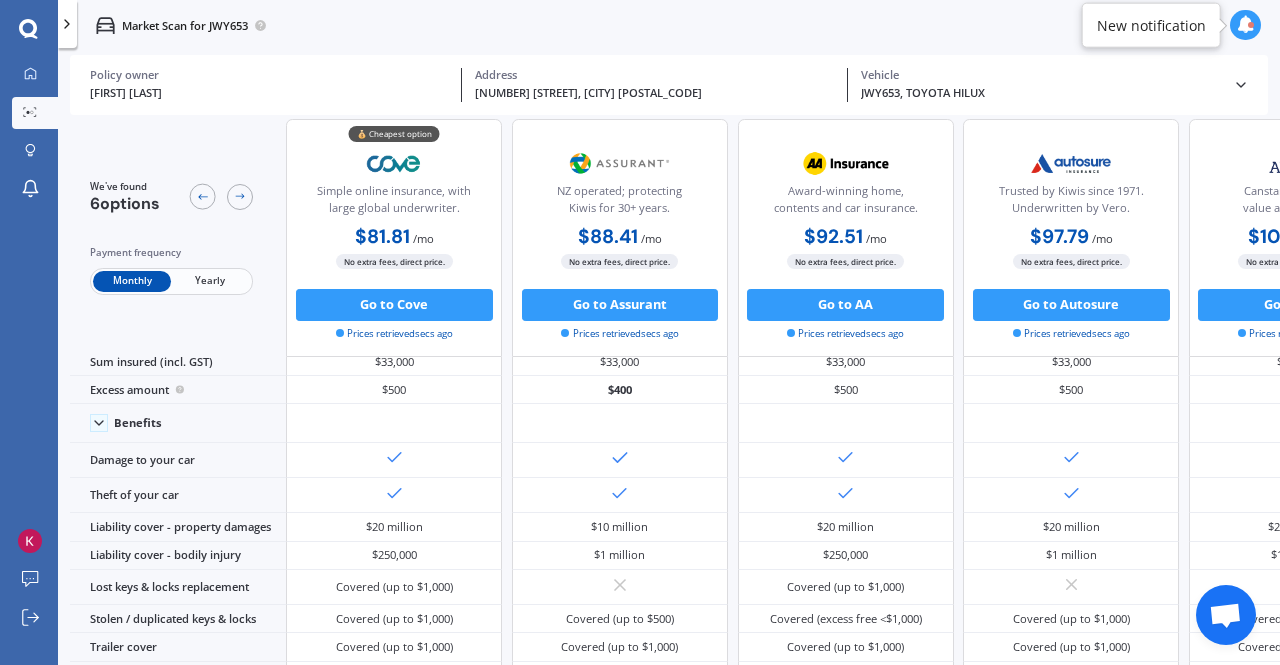 scroll, scrollTop: 0, scrollLeft: 0, axis: both 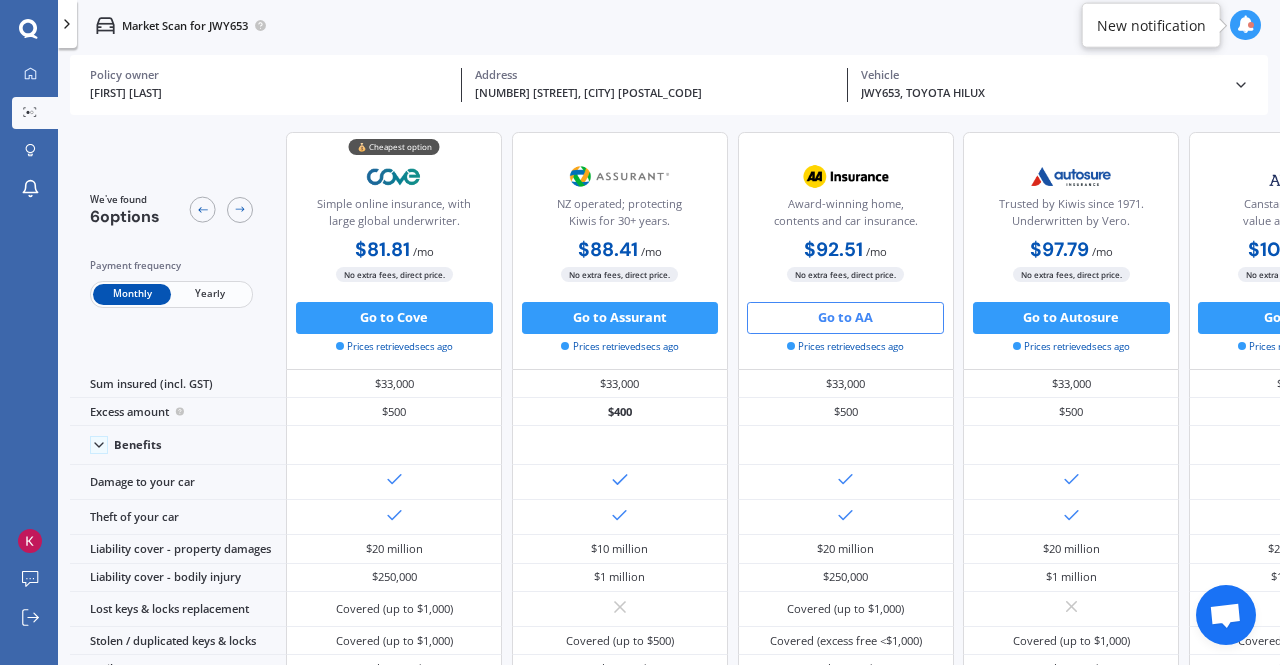 click on "Go to AA" at bounding box center (394, 318) 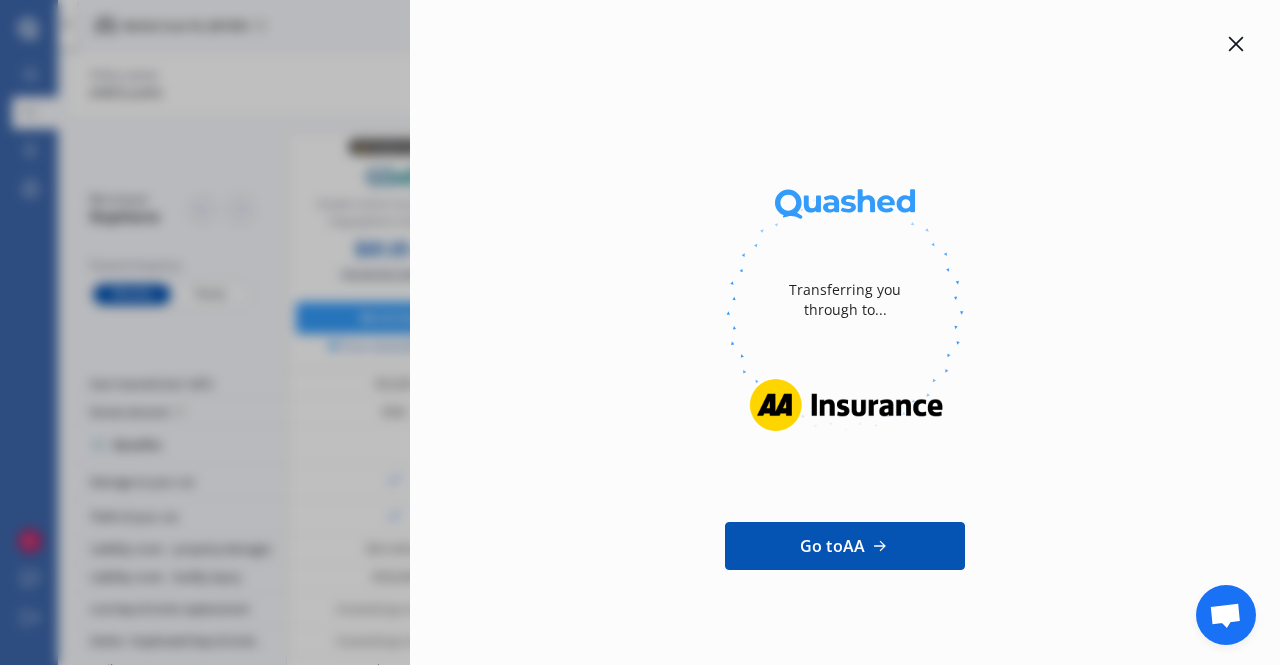 click at bounding box center [1236, 44] 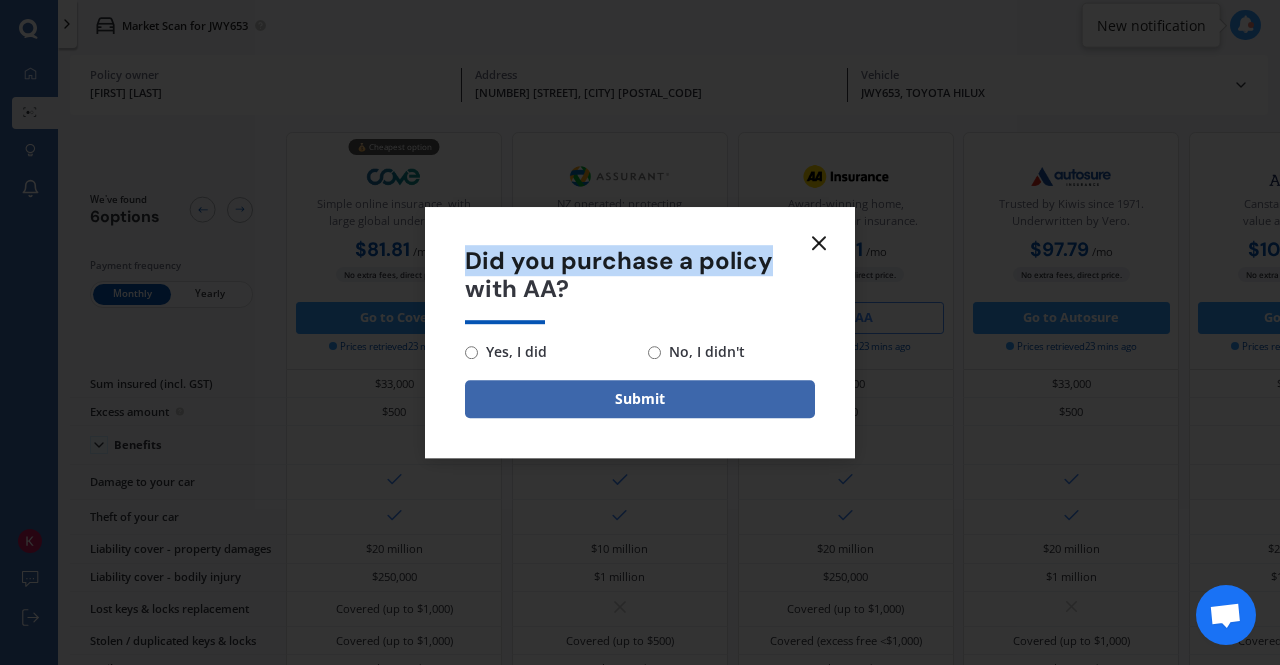 click on "Did you purchase a policy with AA? Yes, I did No, I didn't Submit" at bounding box center (640, 333) 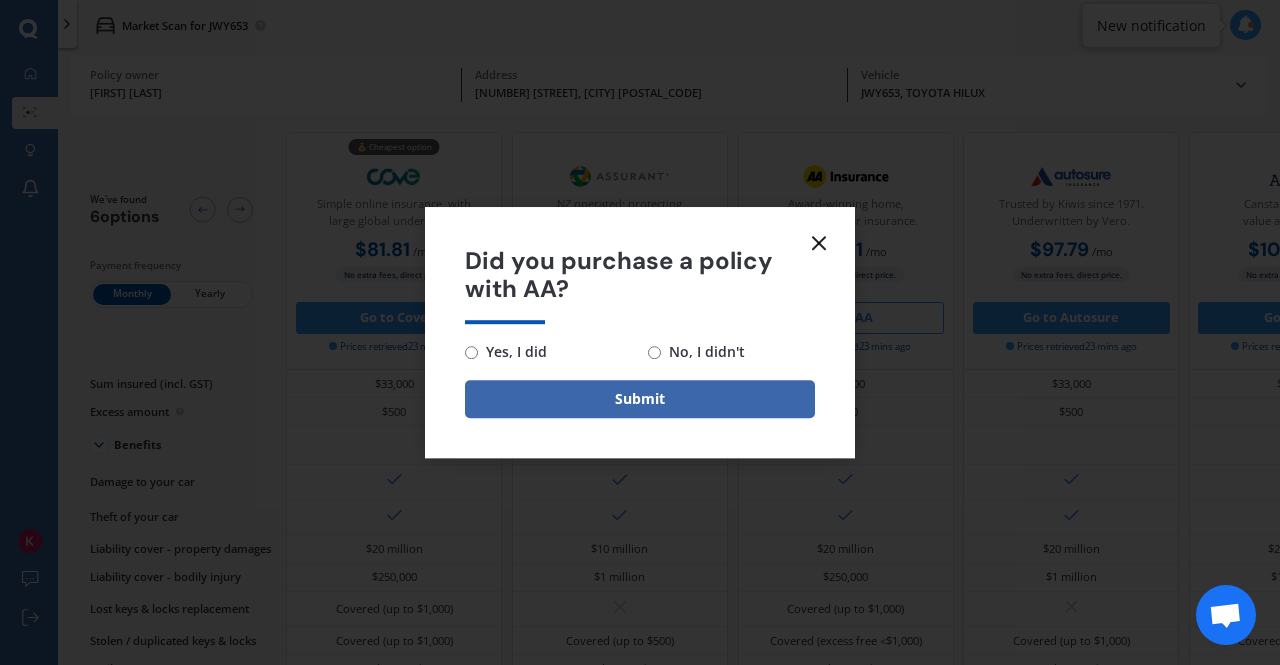 click at bounding box center [819, 243] 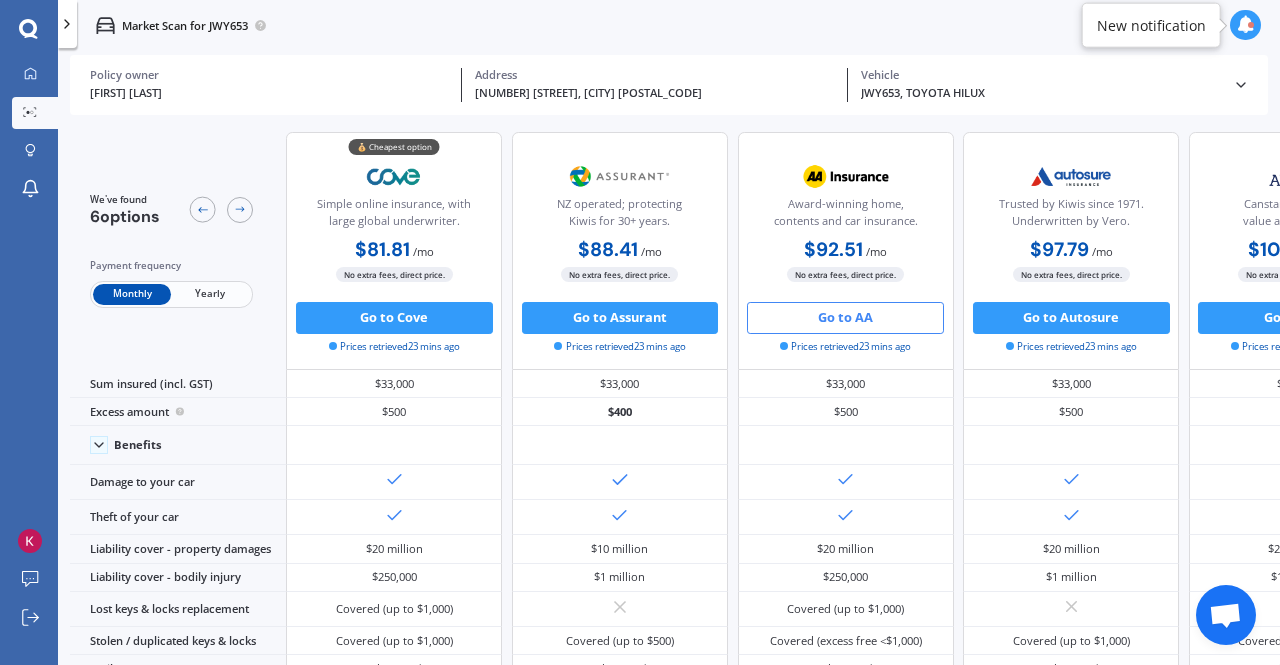 click on "Go to AA" at bounding box center (845, 318) 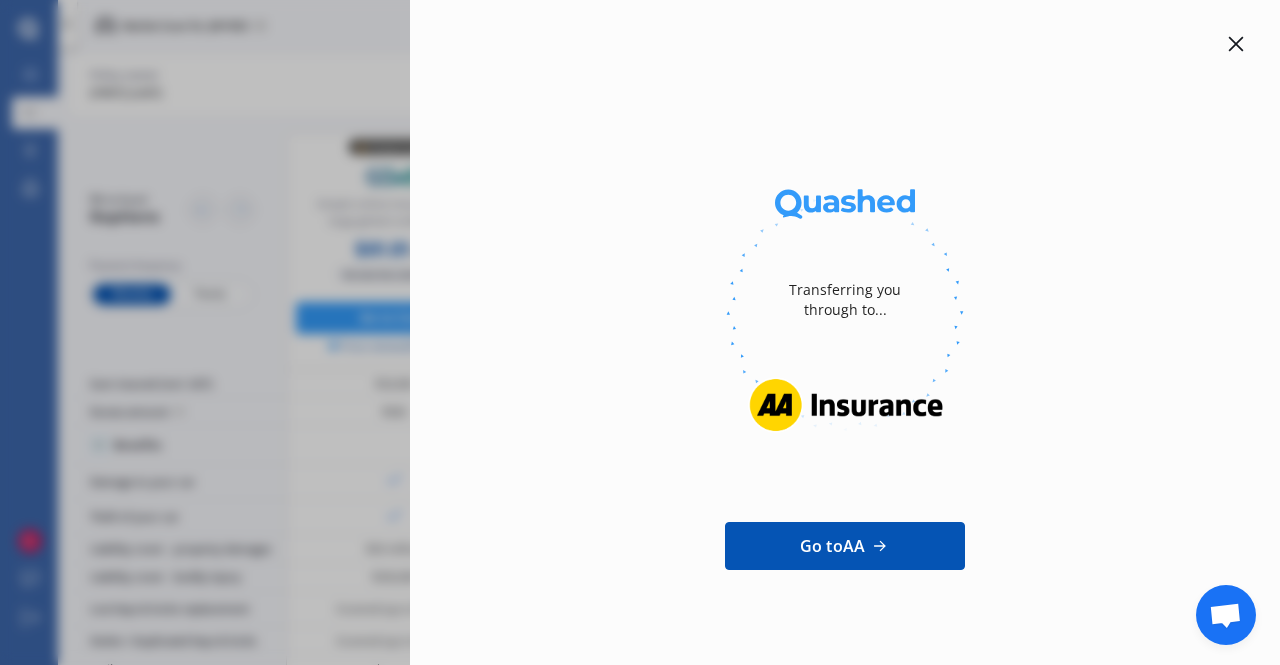 click at bounding box center (1236, 44) 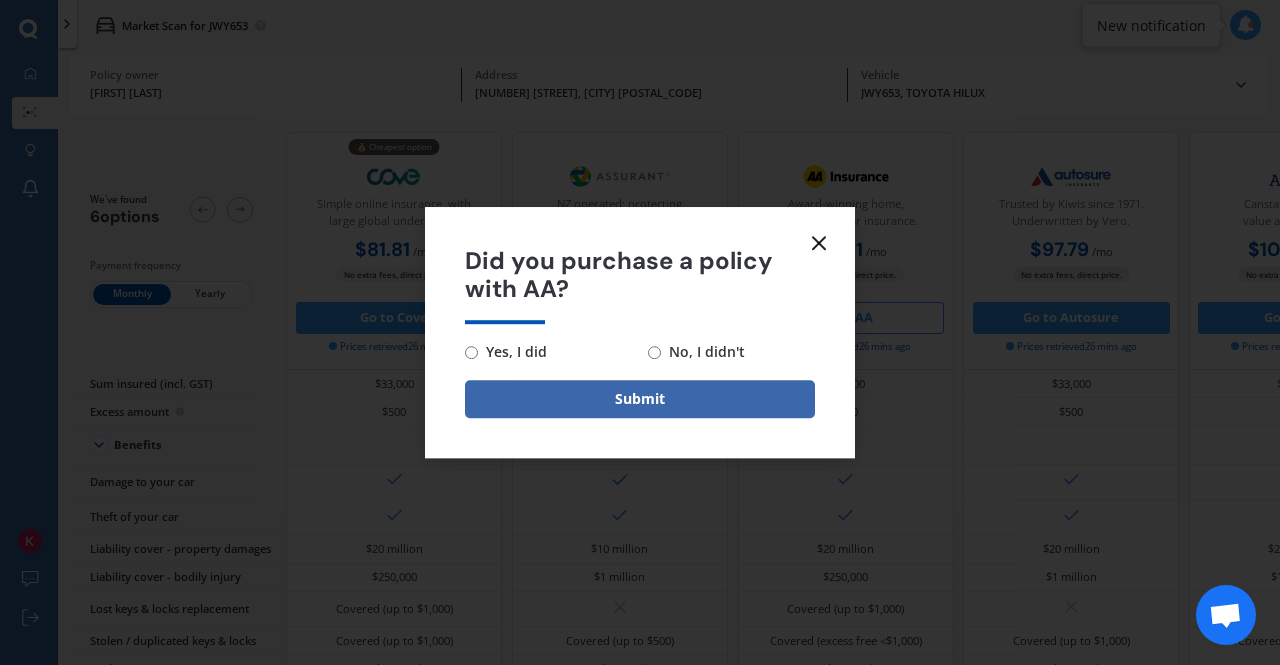 click at bounding box center [819, 243] 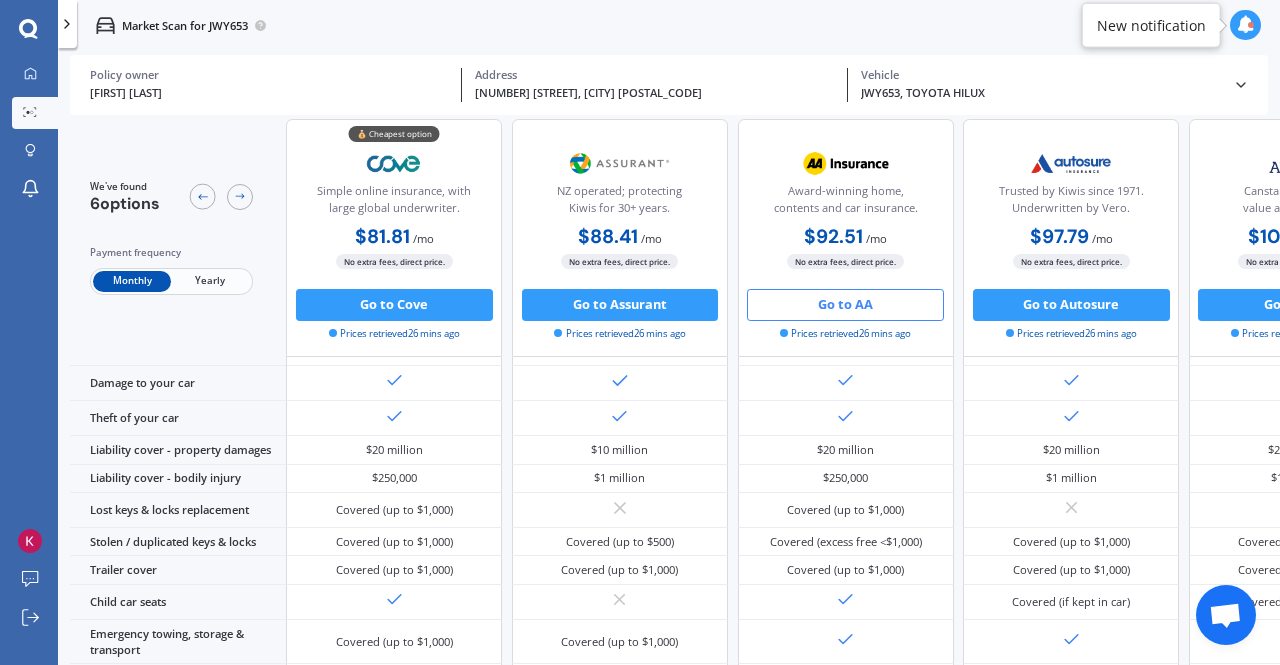 scroll, scrollTop: 0, scrollLeft: 0, axis: both 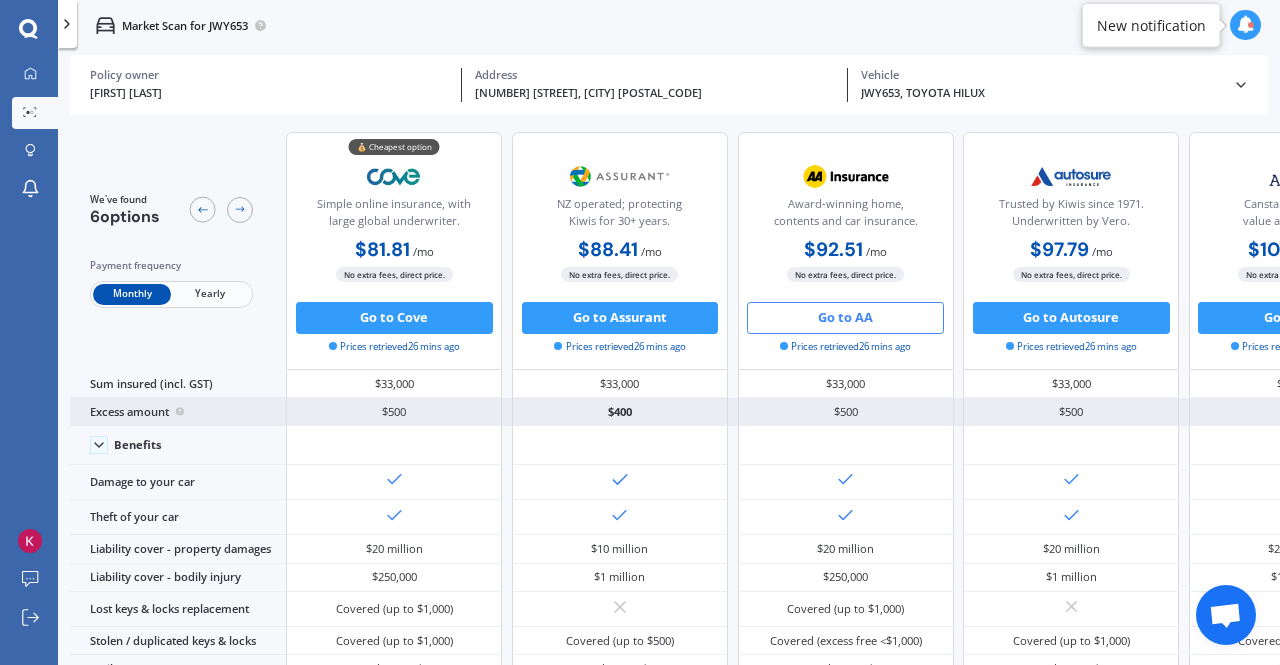 click on "$500" at bounding box center (394, 412) 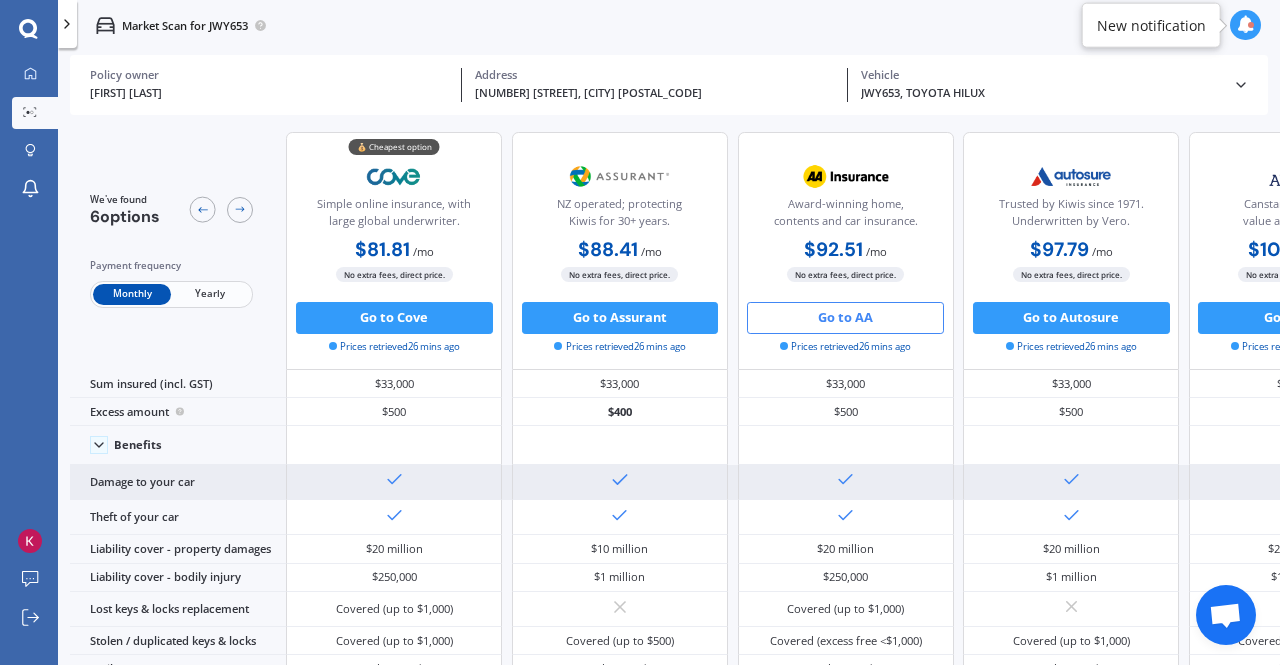 click at bounding box center [846, 412] 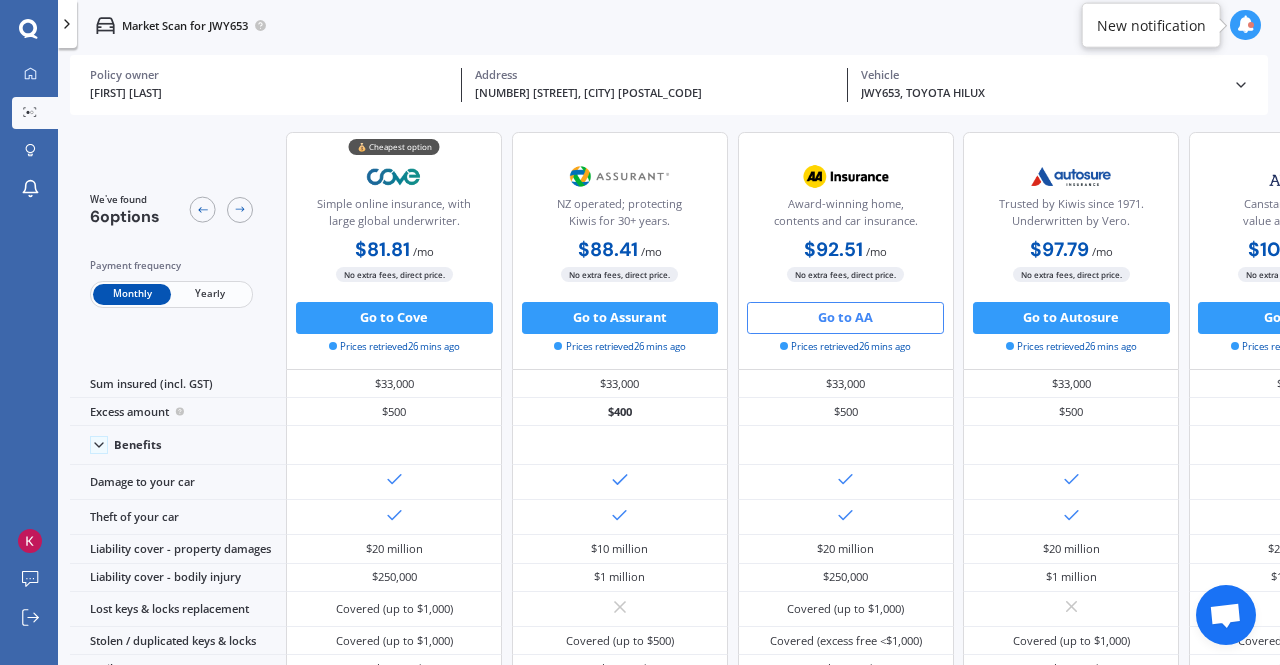 click on "Canstar outstanding value award-winner. $109.05   /  mo $1,190.71   /  yr $109.05   /  mo No extra fees, direct price. Go to AMP Prices retrieved  26 mins ago" at bounding box center [1297, 251] 